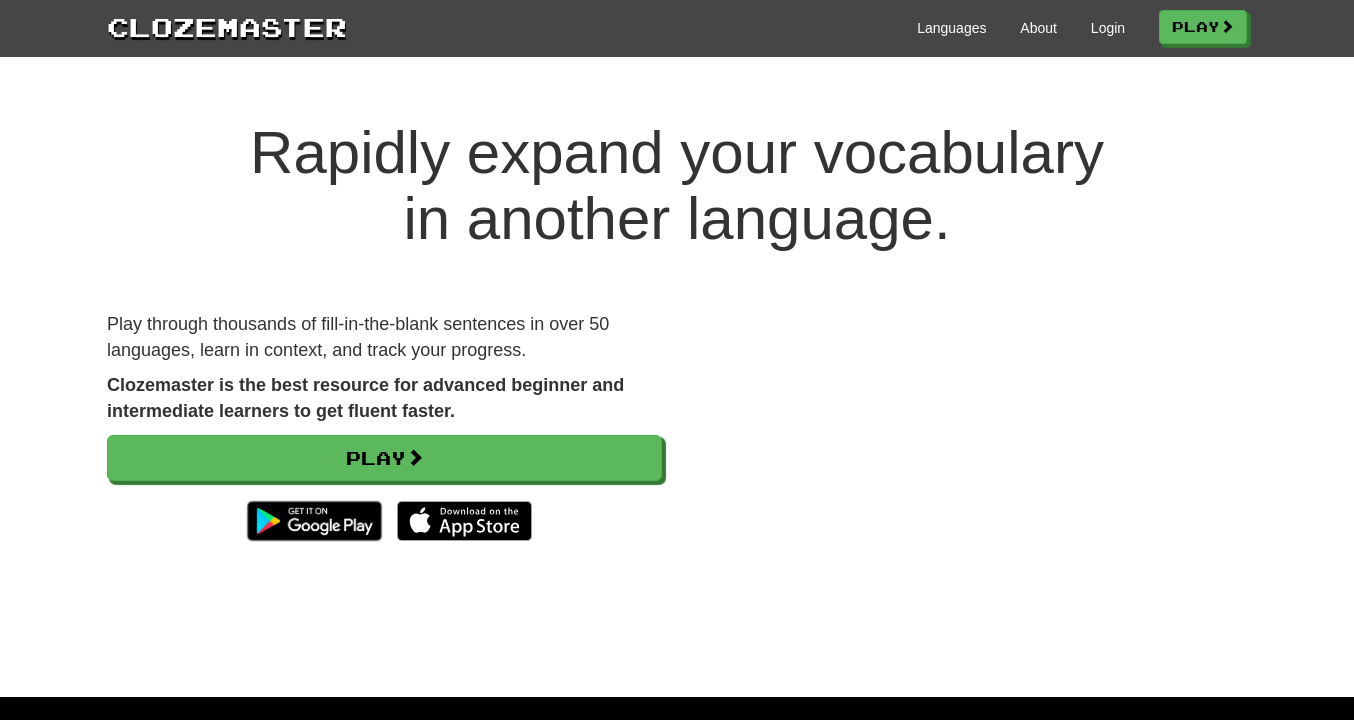 scroll, scrollTop: 0, scrollLeft: 0, axis: both 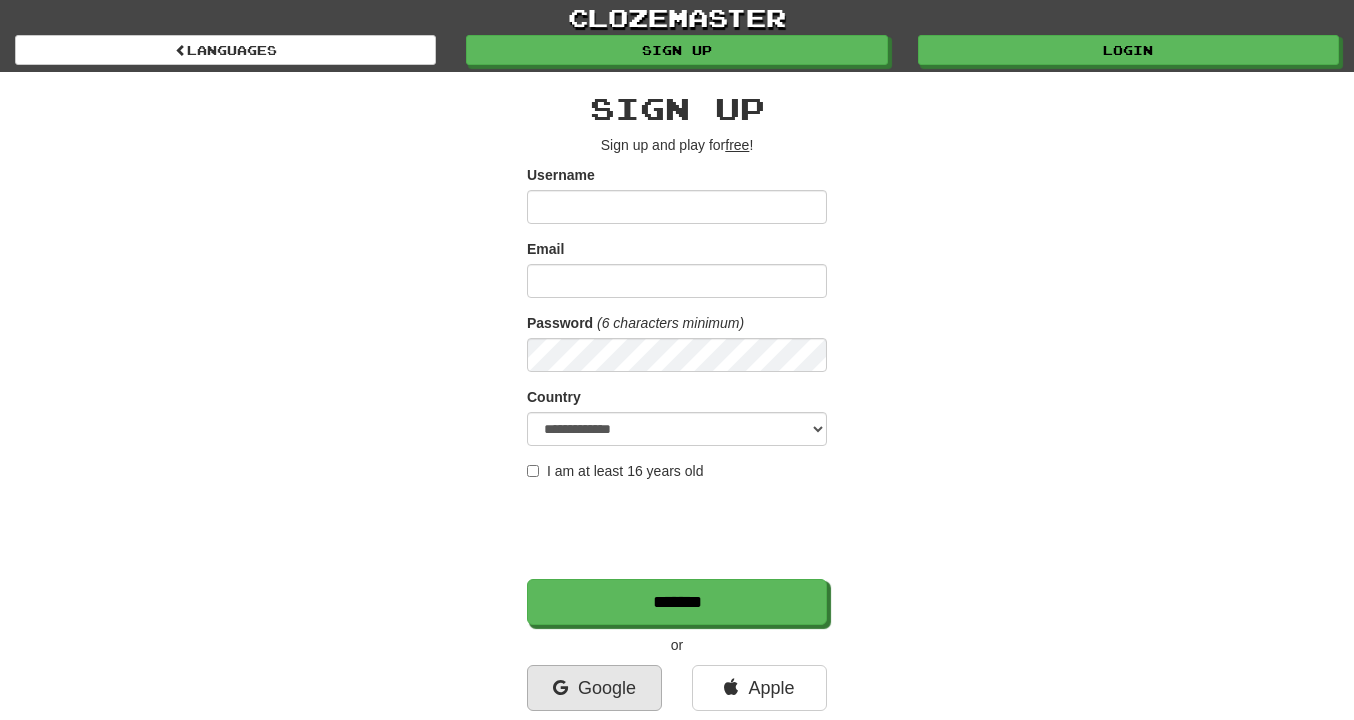 click on "Google" at bounding box center (594, 688) 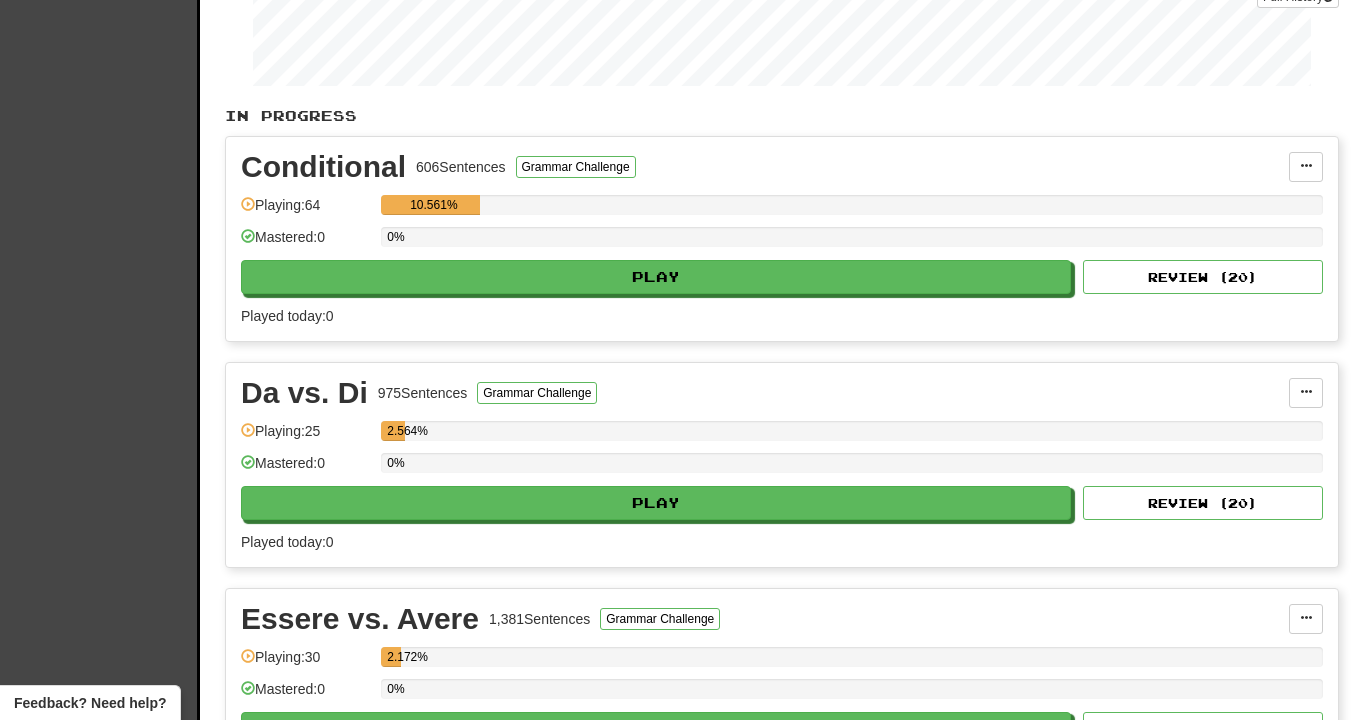 scroll, scrollTop: 315, scrollLeft: 0, axis: vertical 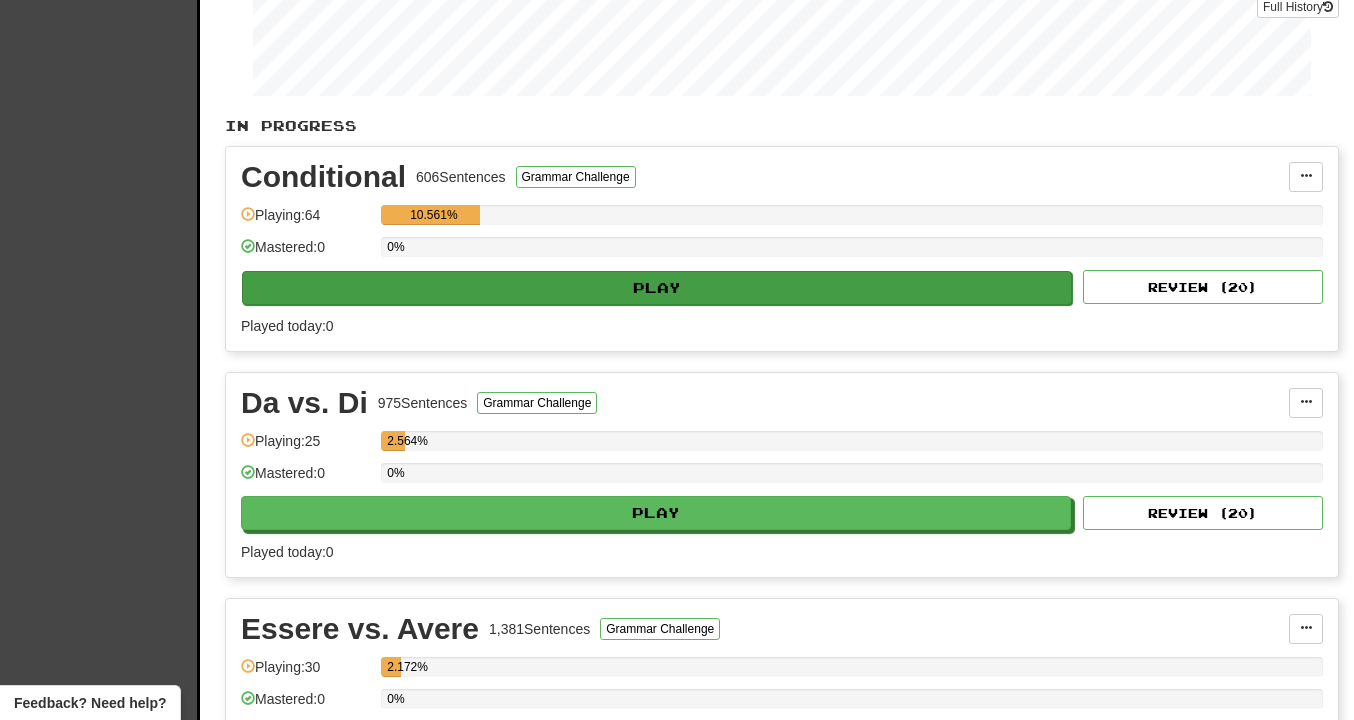 click on "Play" at bounding box center [657, 288] 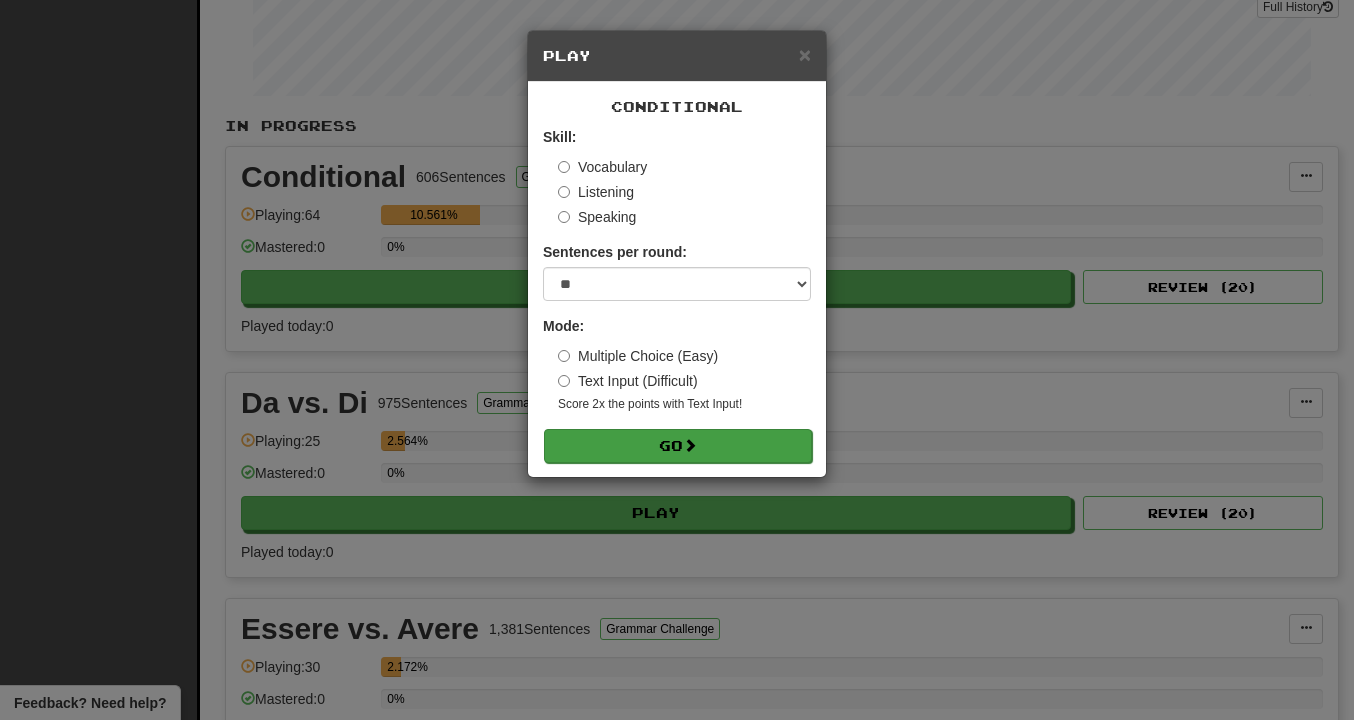 click on "Go" at bounding box center [678, 446] 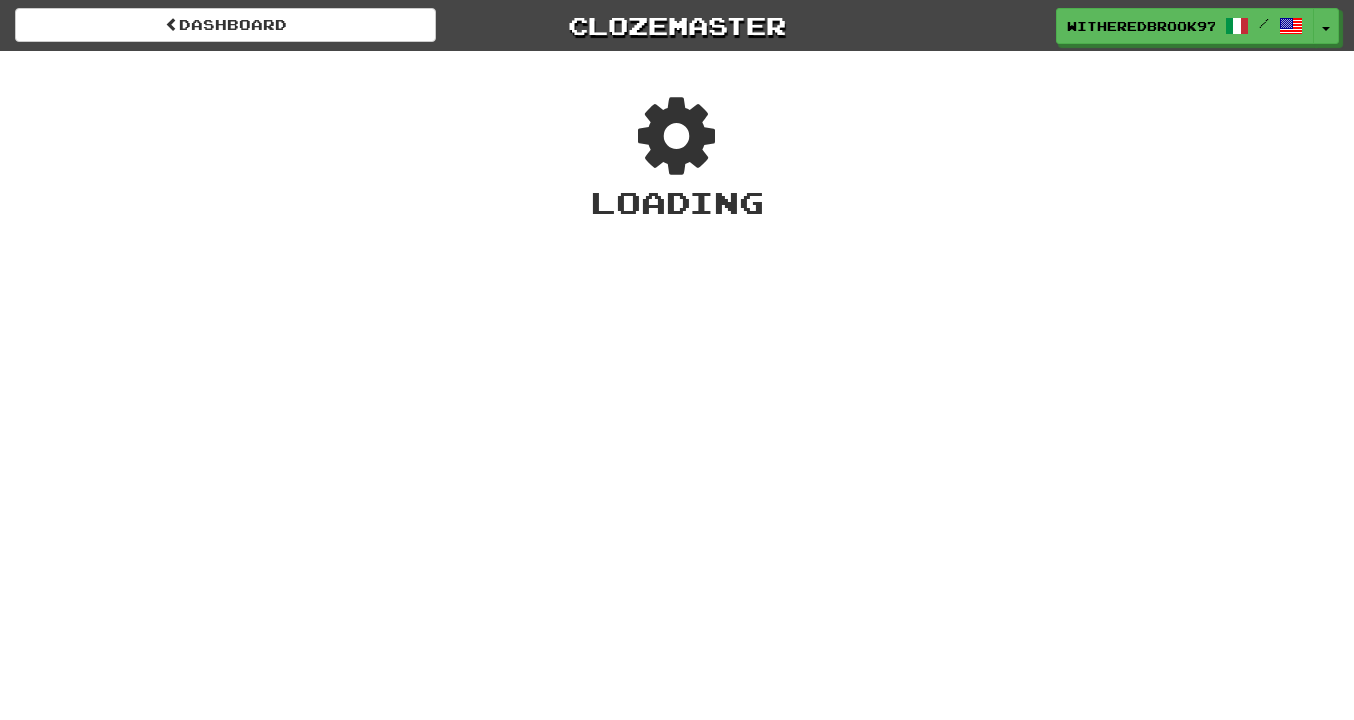 scroll, scrollTop: 0, scrollLeft: 0, axis: both 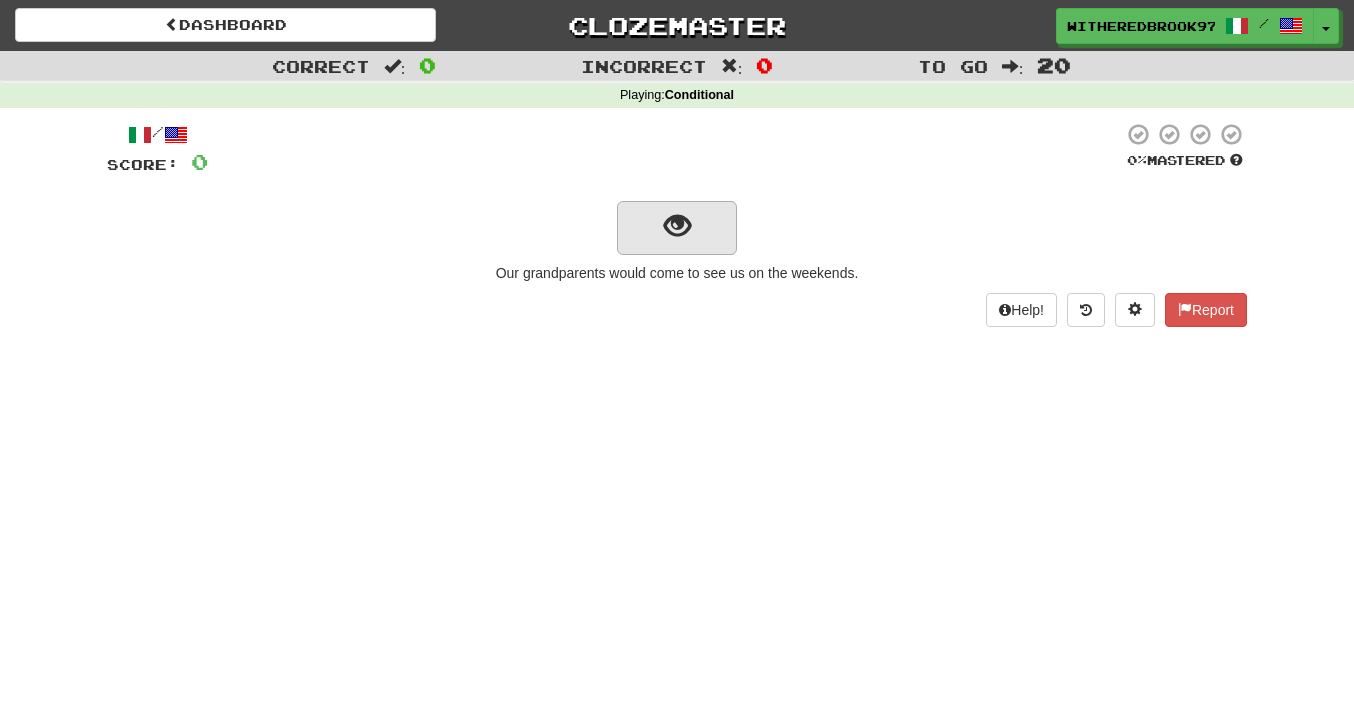 click at bounding box center (677, 228) 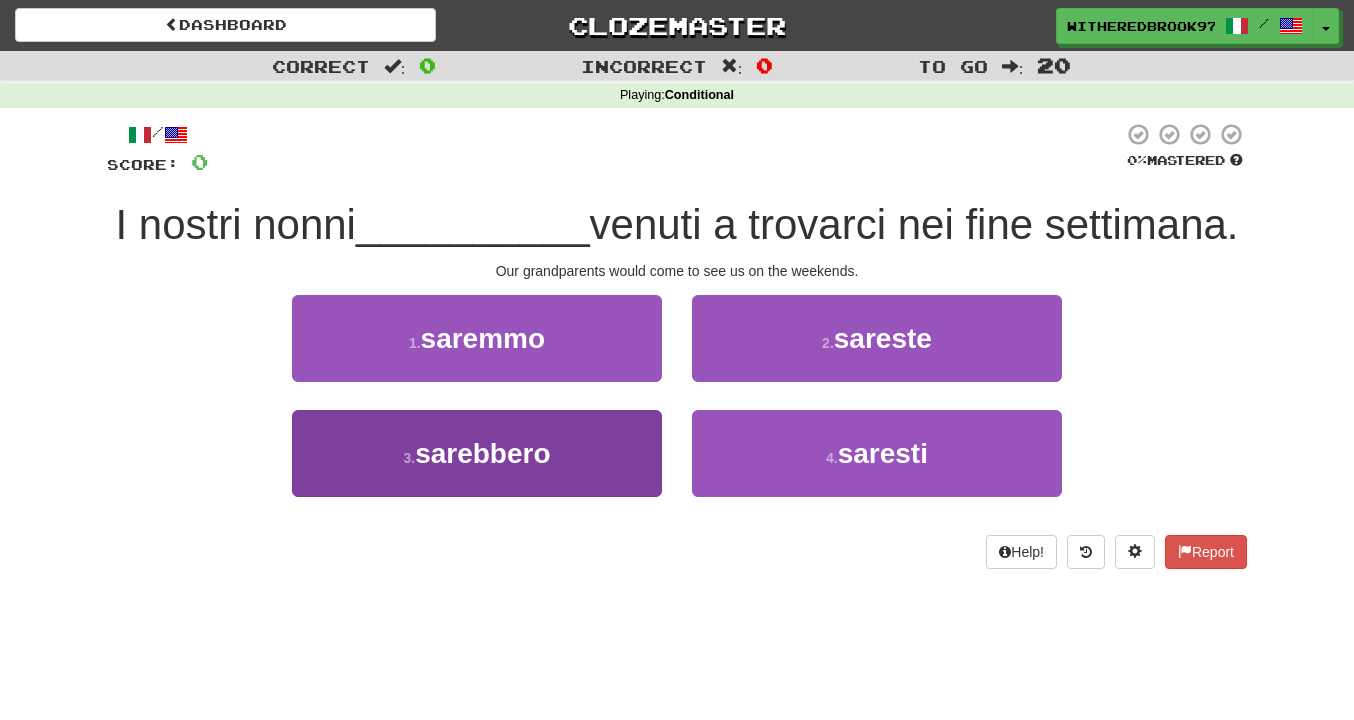 click on "3 .  sarebbero" at bounding box center (477, 453) 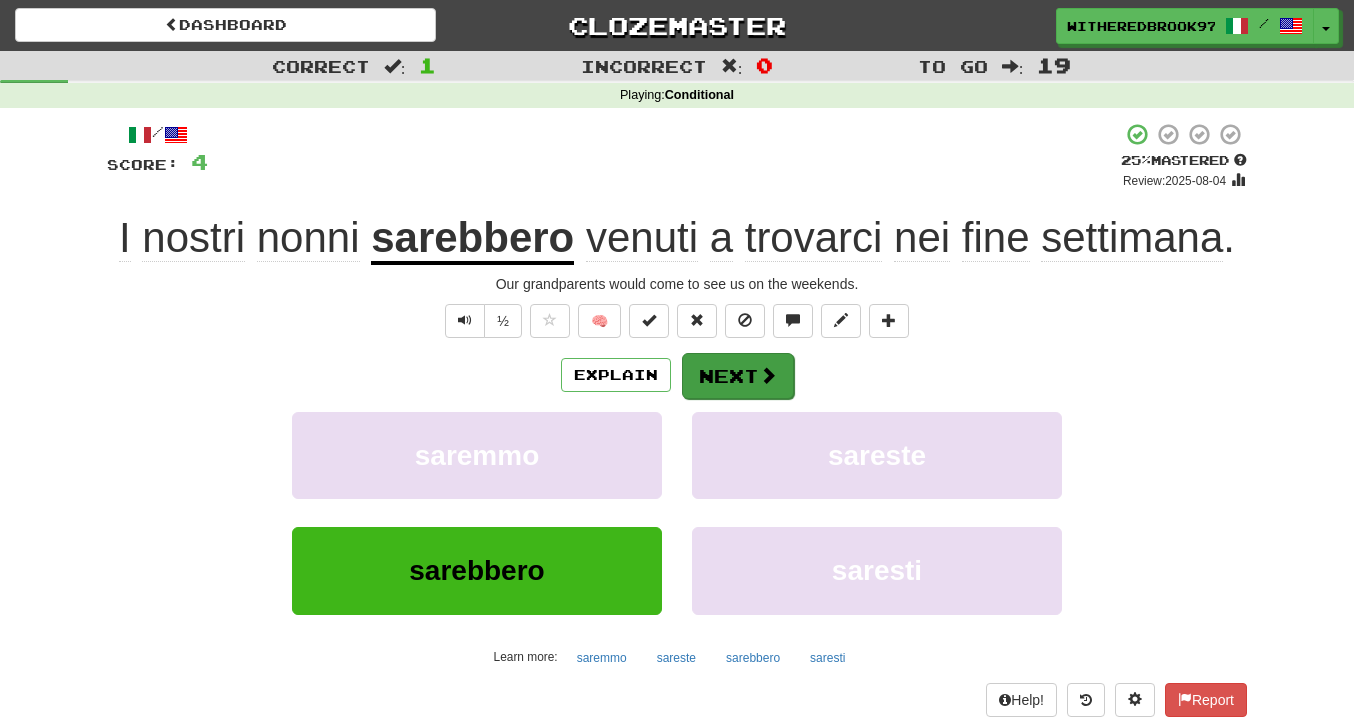 click on "Next" at bounding box center (738, 376) 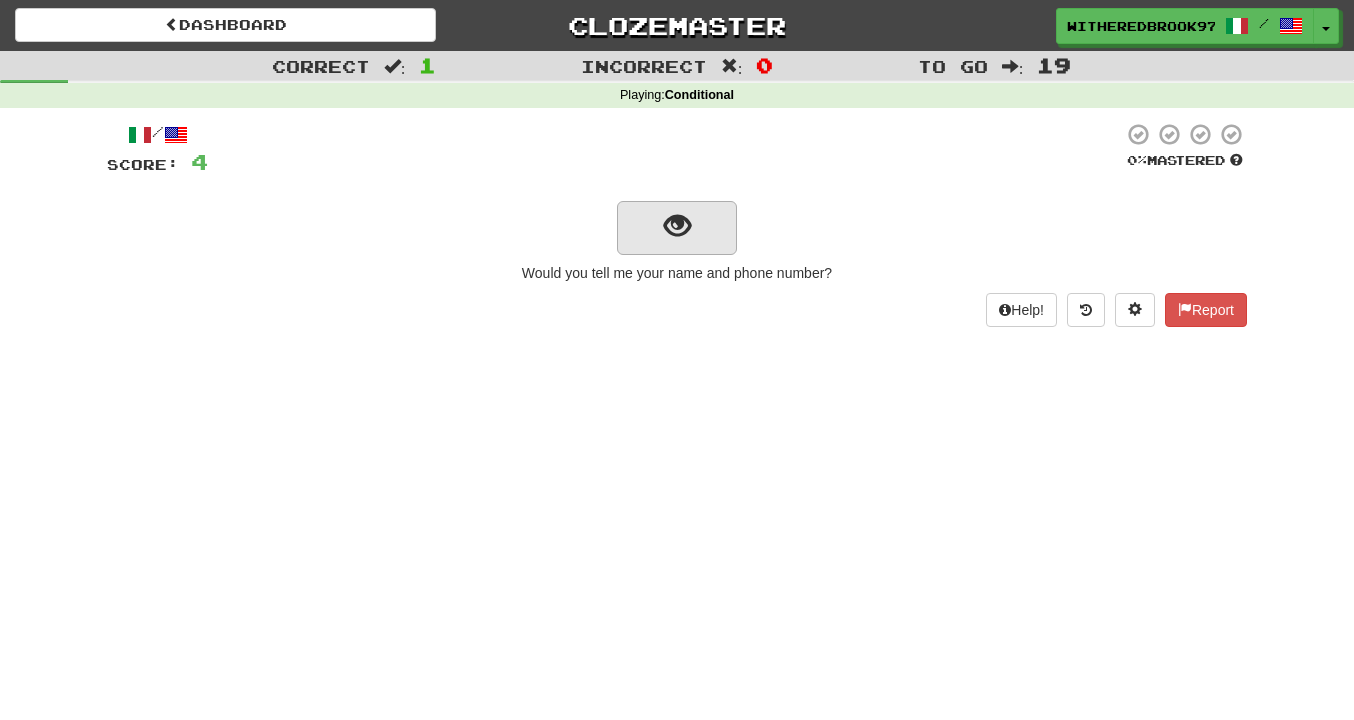 click at bounding box center [677, 228] 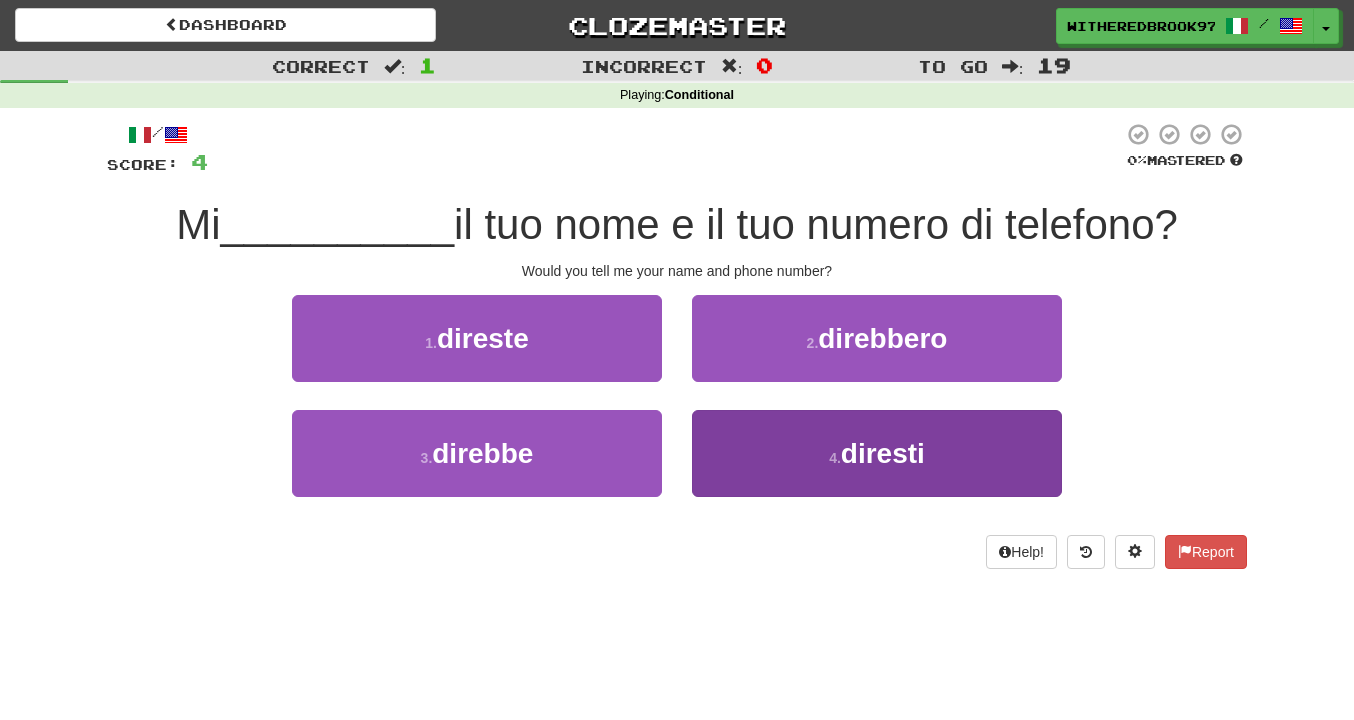 click on "4 .  diresti" at bounding box center [877, 453] 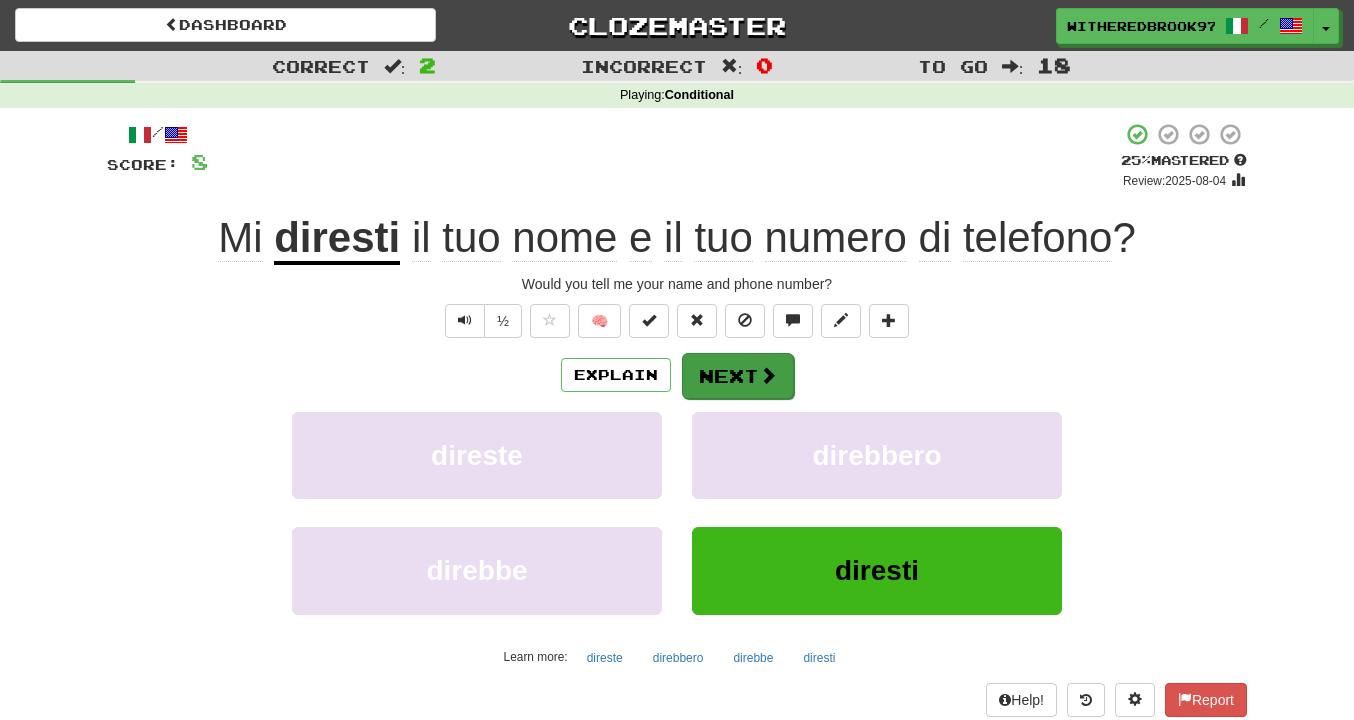 click on "Next" at bounding box center (738, 376) 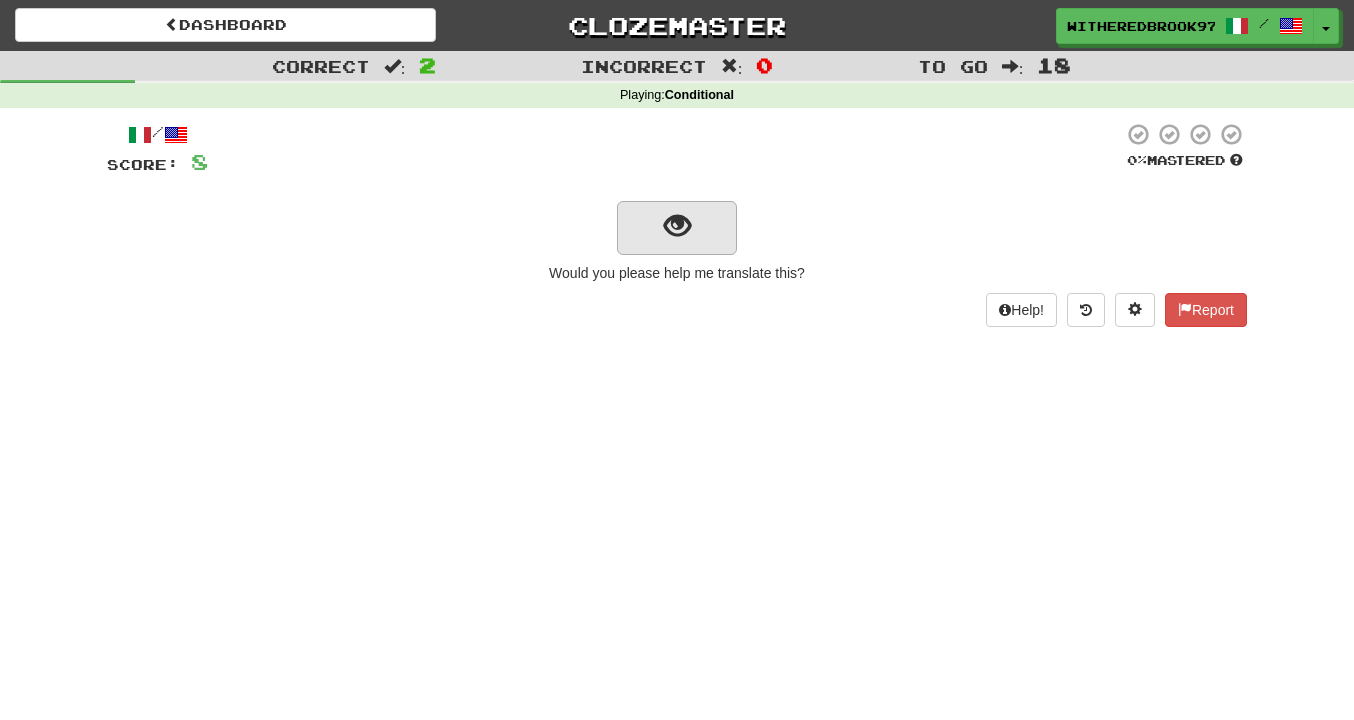 click at bounding box center (677, 228) 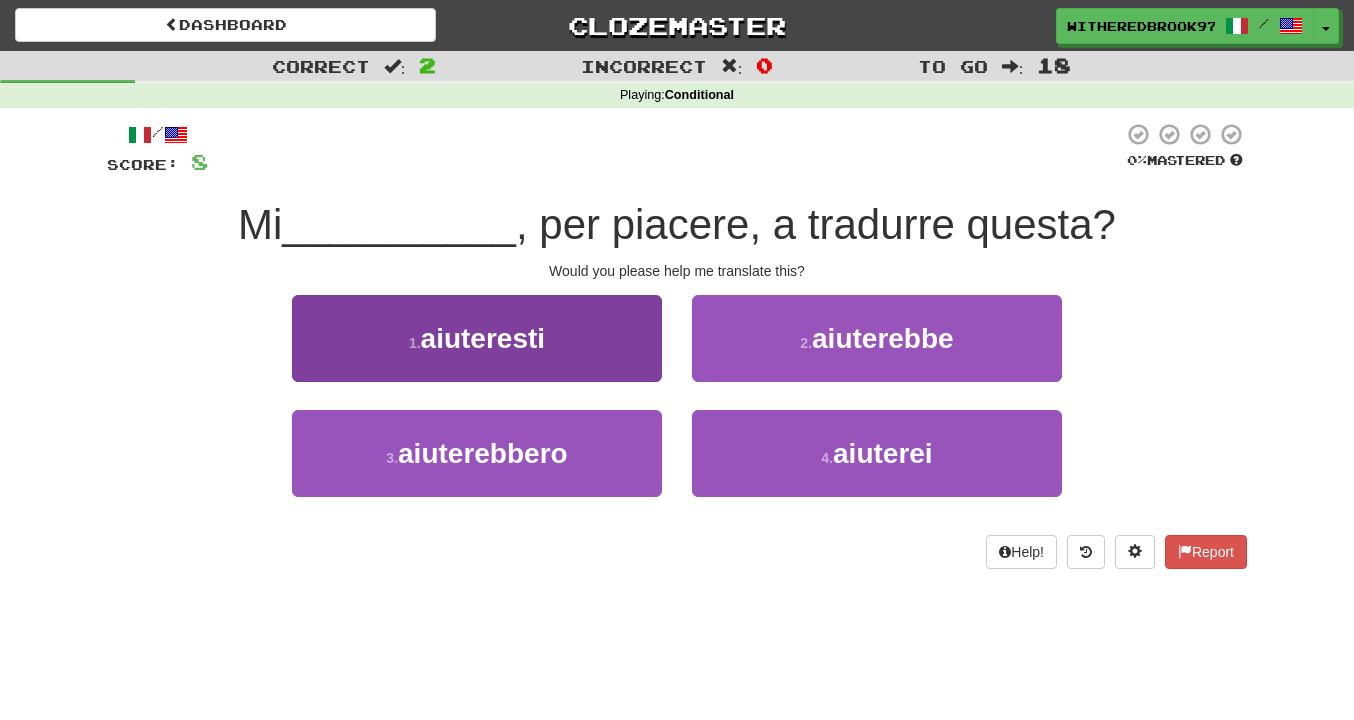click on "1 .  aiuteresti" at bounding box center (477, 338) 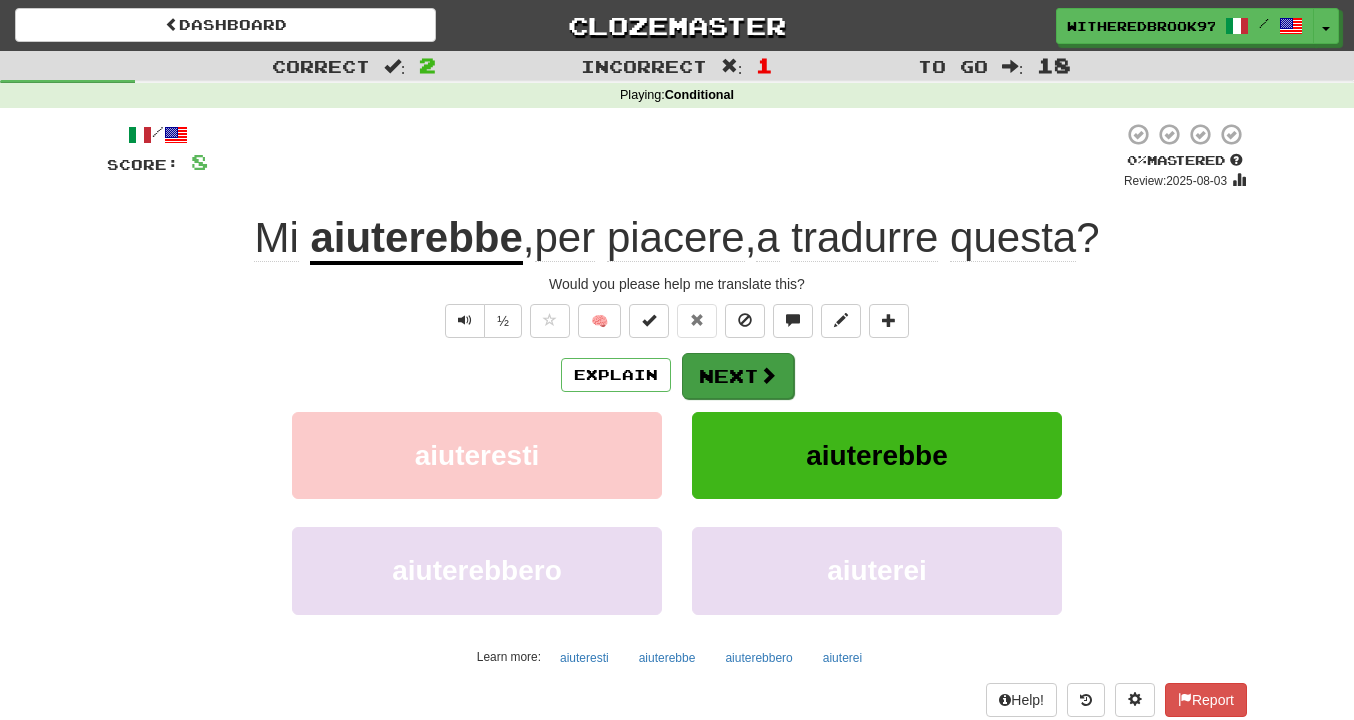 click on "Next" at bounding box center [738, 376] 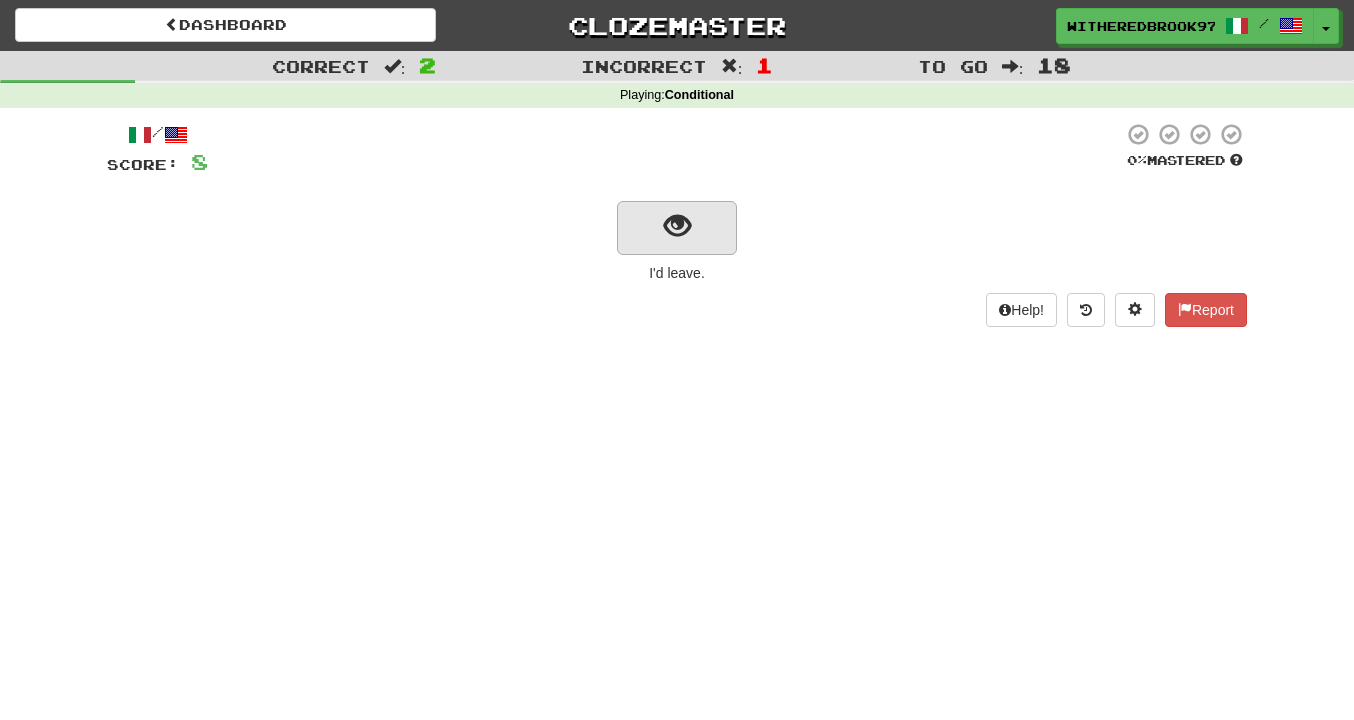 click at bounding box center [677, 228] 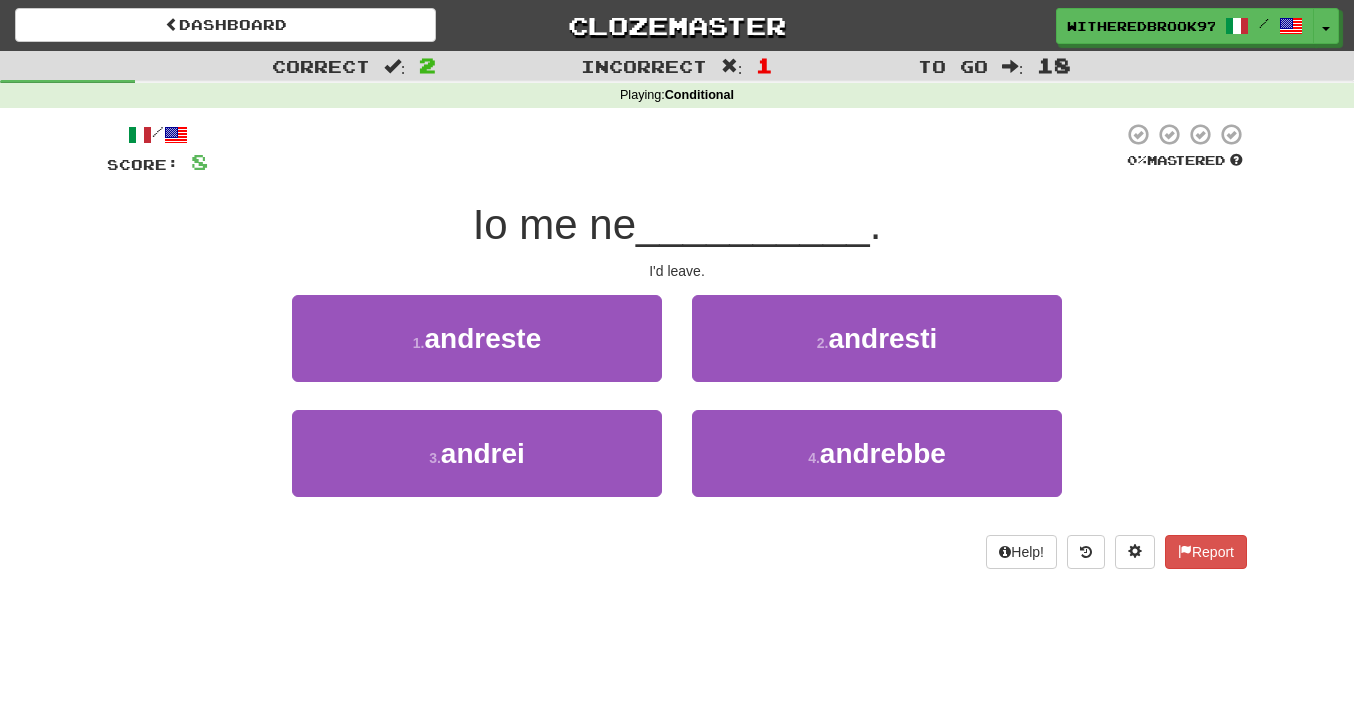 click on "3 .  andrei" at bounding box center [477, 467] 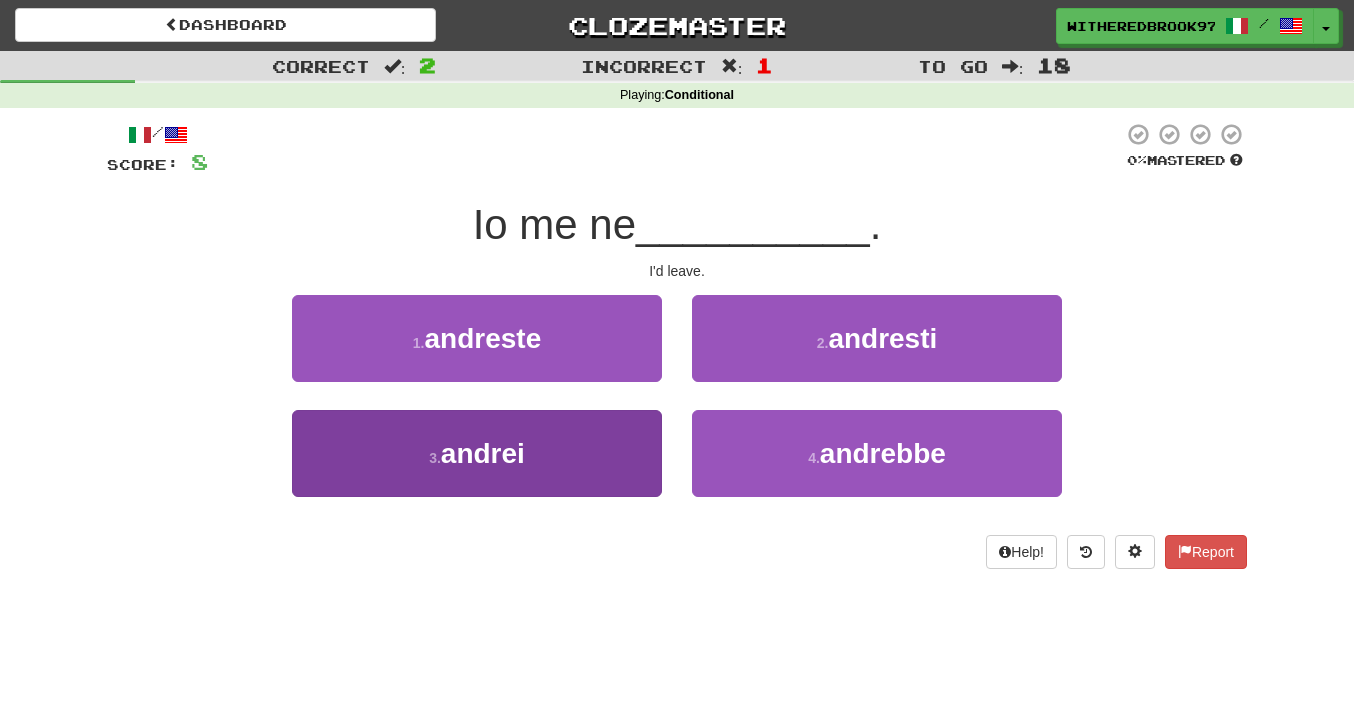 click on "3 .  andrei" at bounding box center [477, 453] 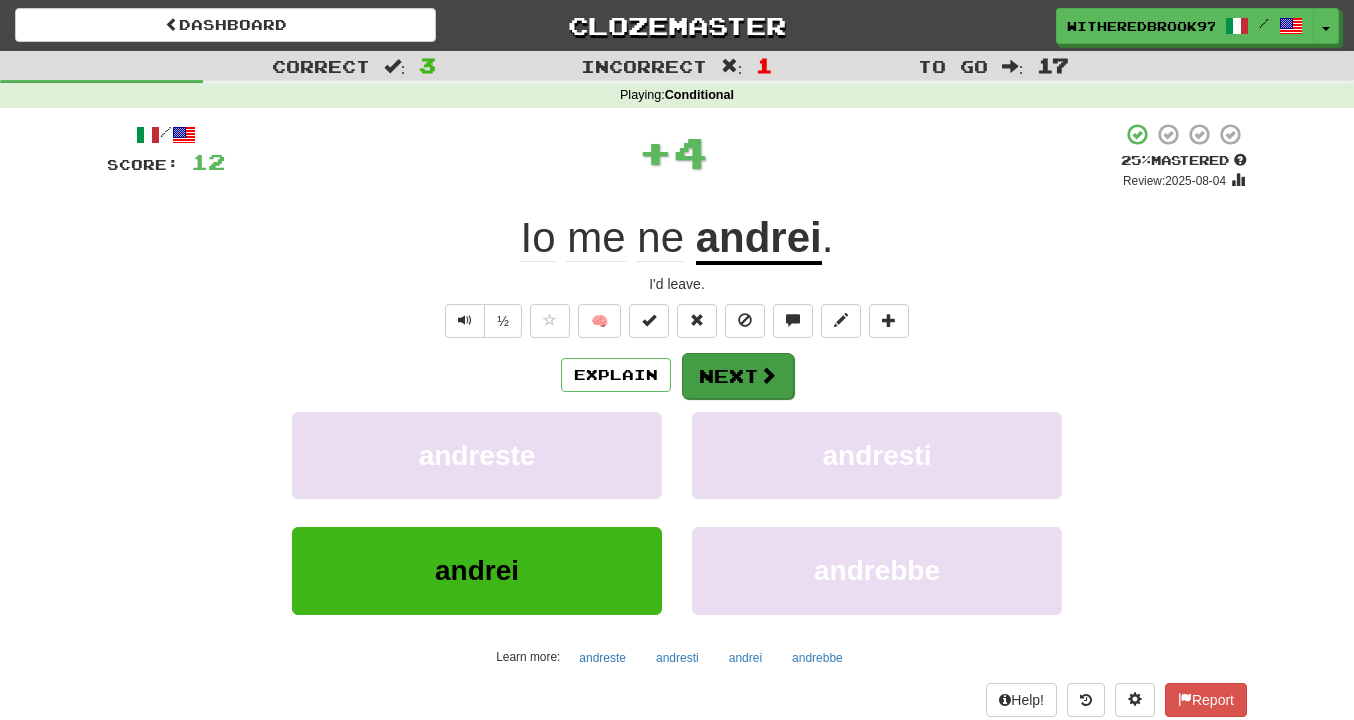 click at bounding box center (768, 375) 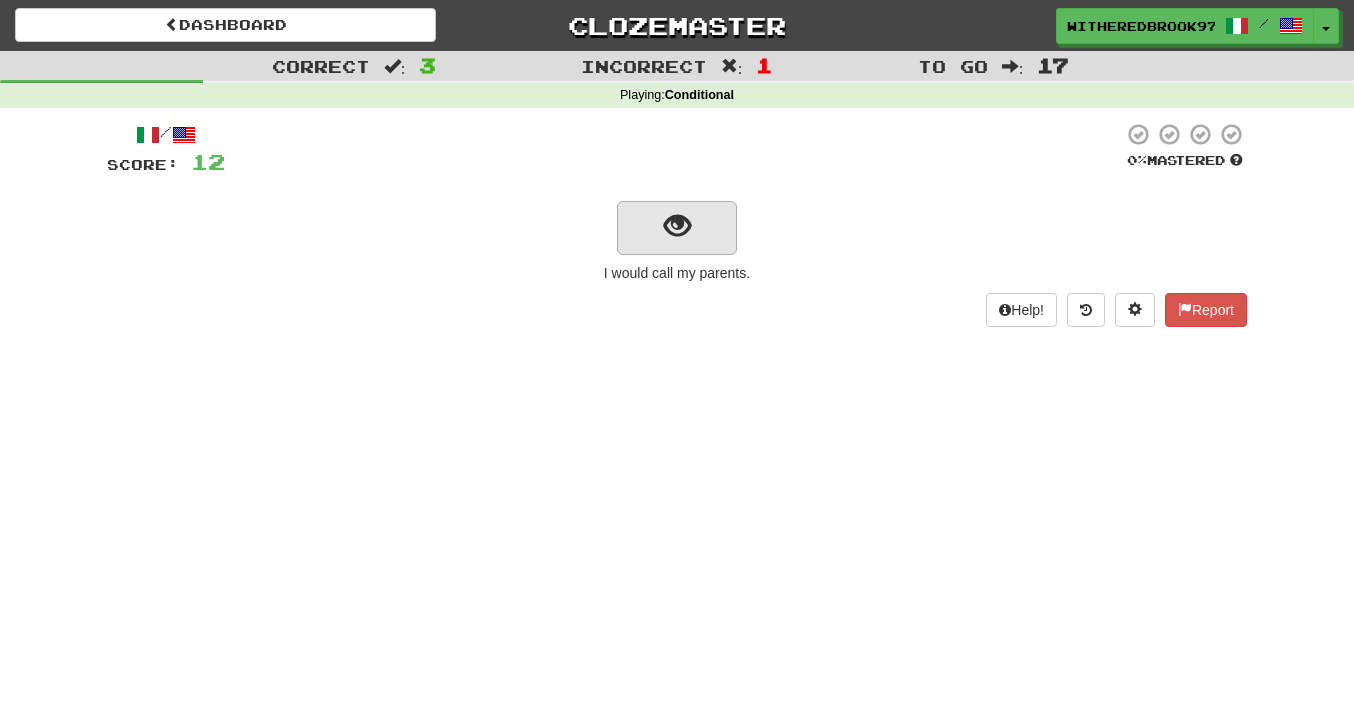 click at bounding box center (677, 228) 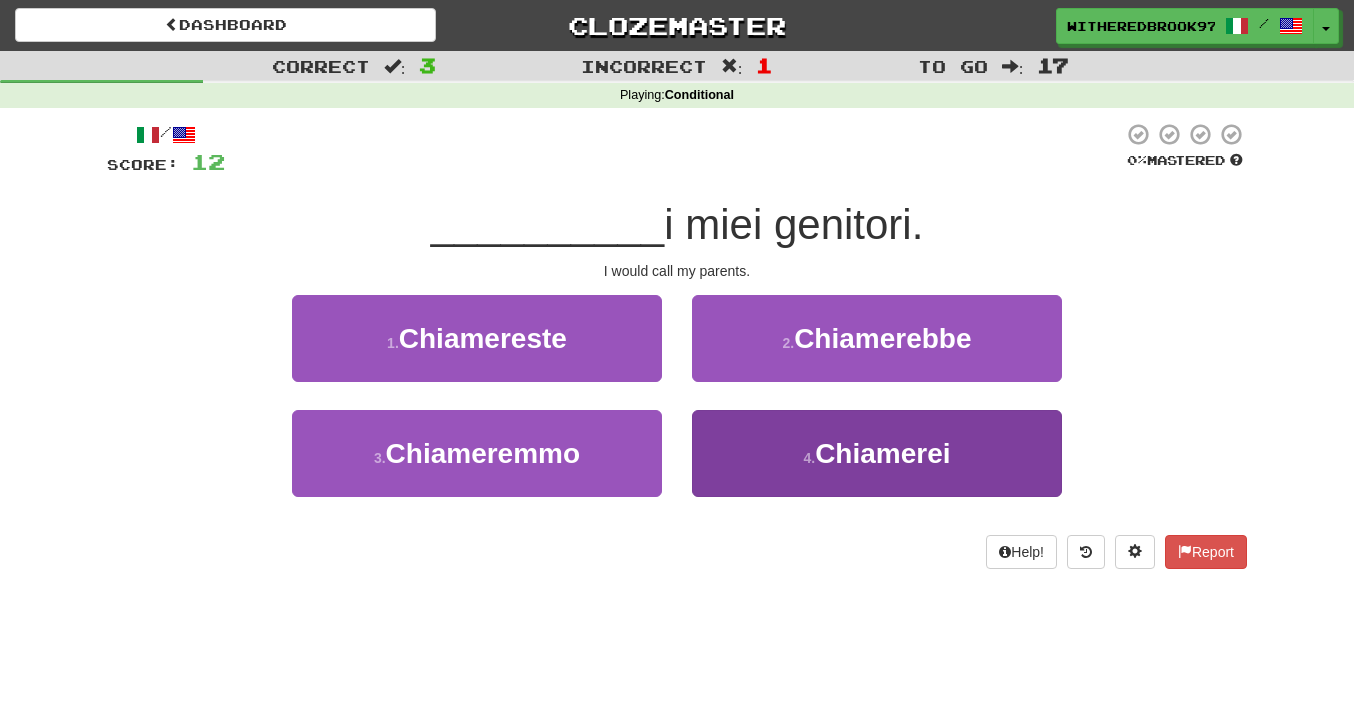 click on "Chiamerei" at bounding box center [882, 453] 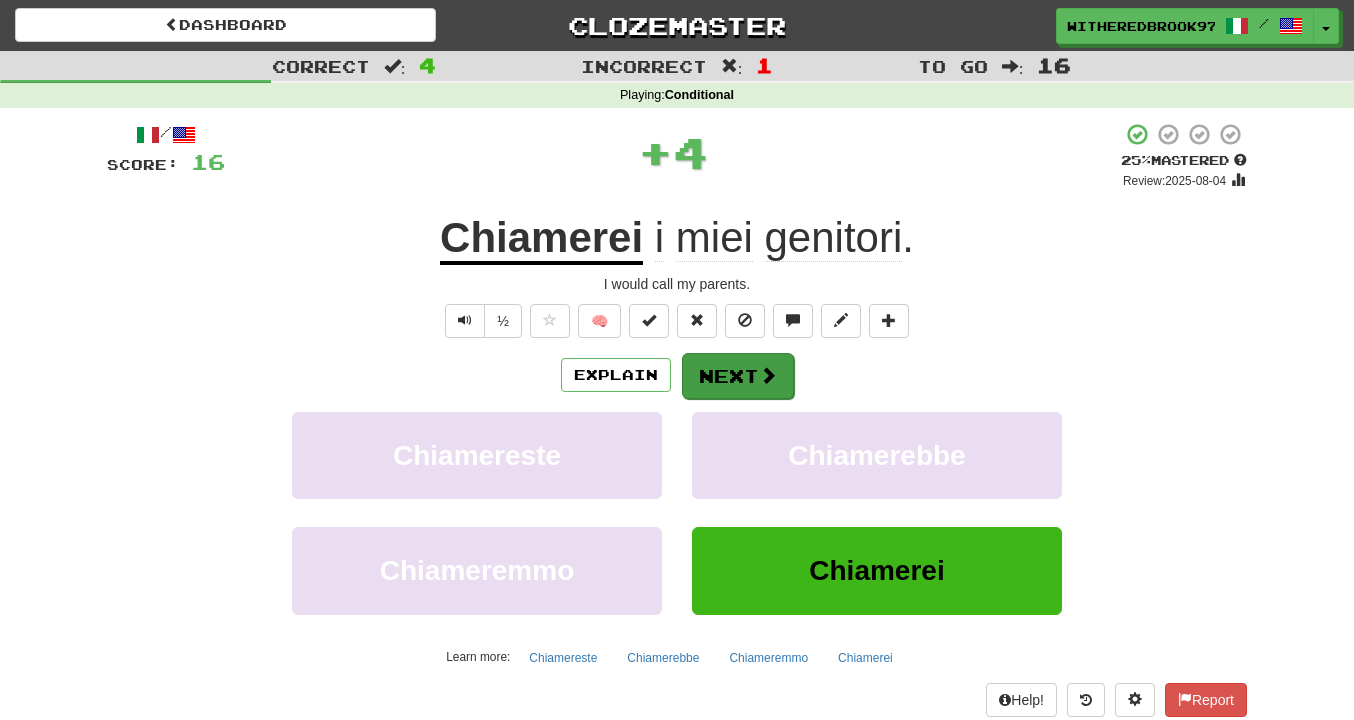click on "Next" at bounding box center (738, 376) 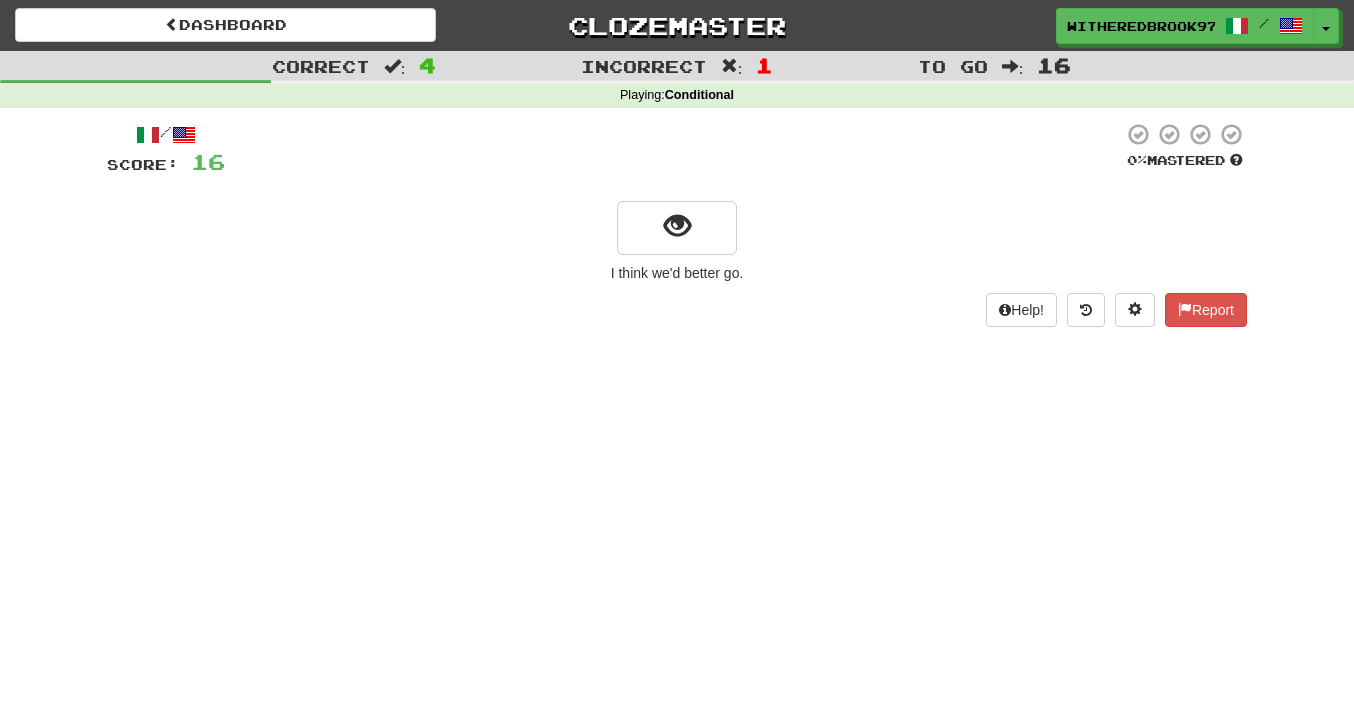 click on "Conditional / Score: 16 0 % Mastered I think we'd better go. Help! Report" at bounding box center (677, 360) 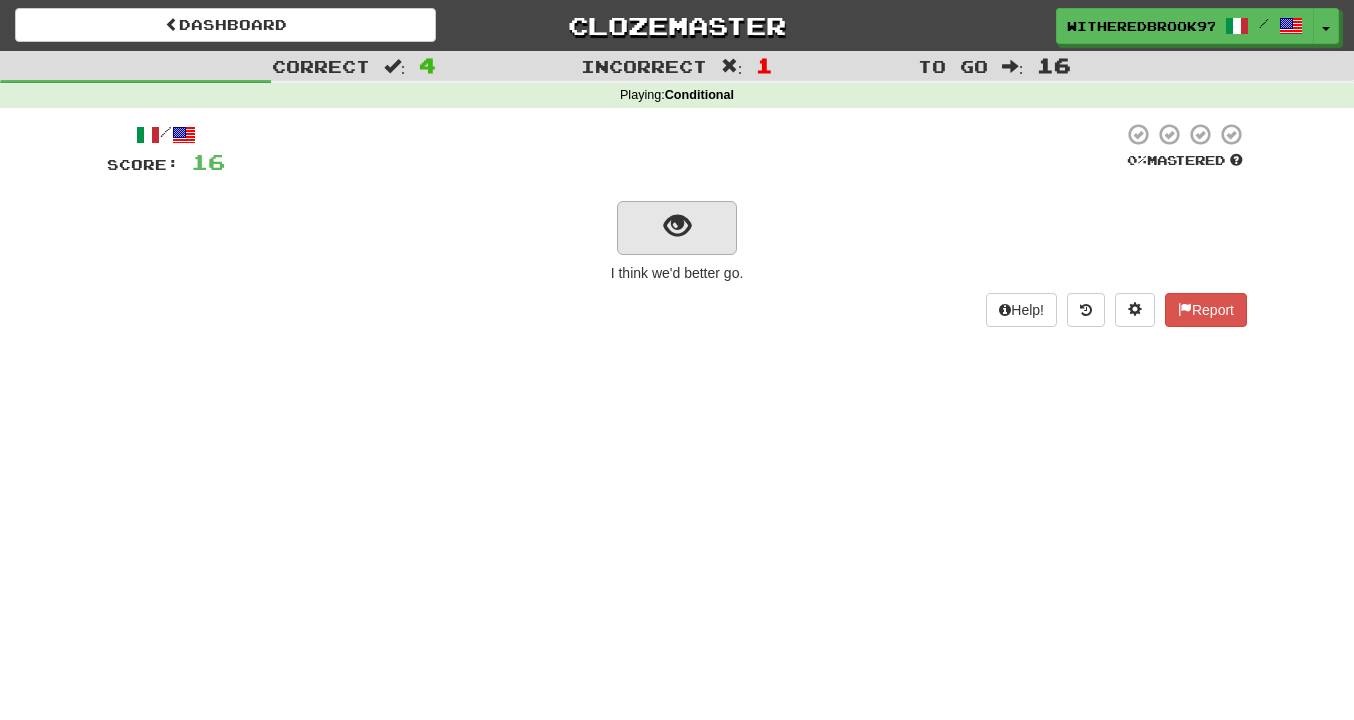 click at bounding box center (677, 226) 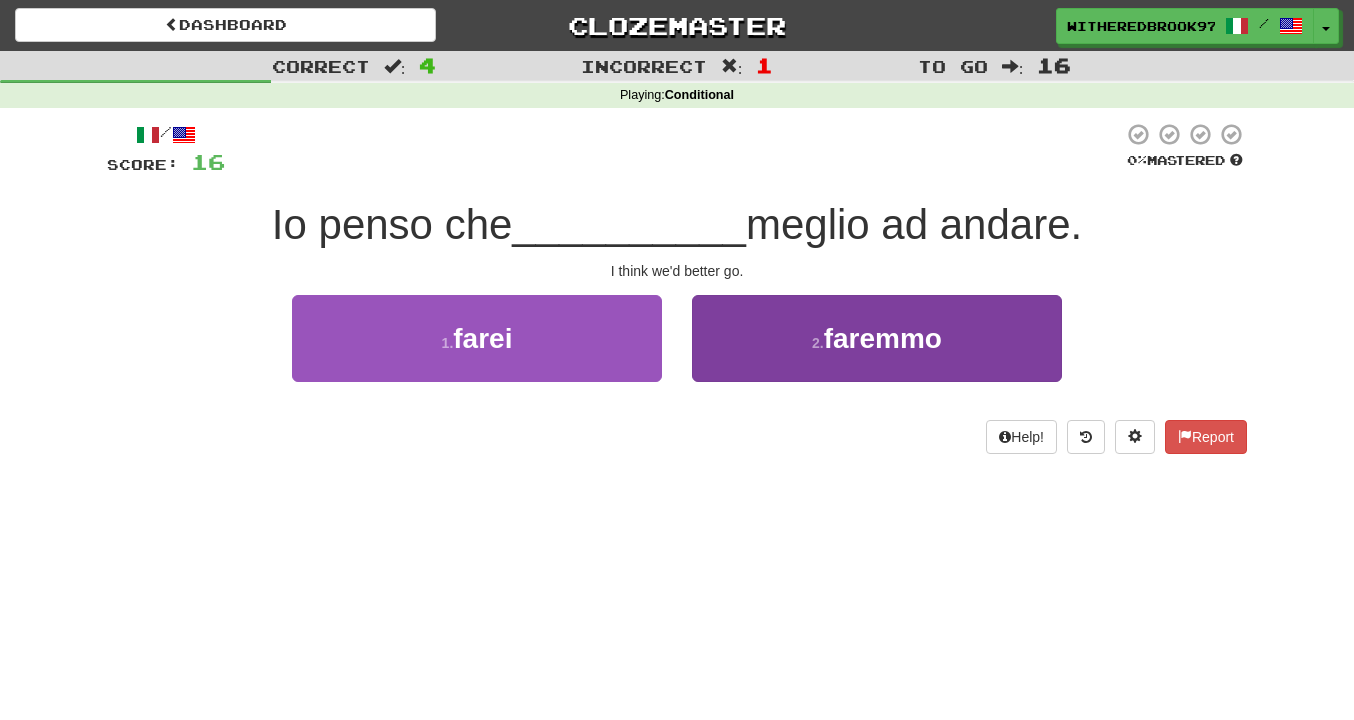click on "2 .  faremmo" at bounding box center [877, 338] 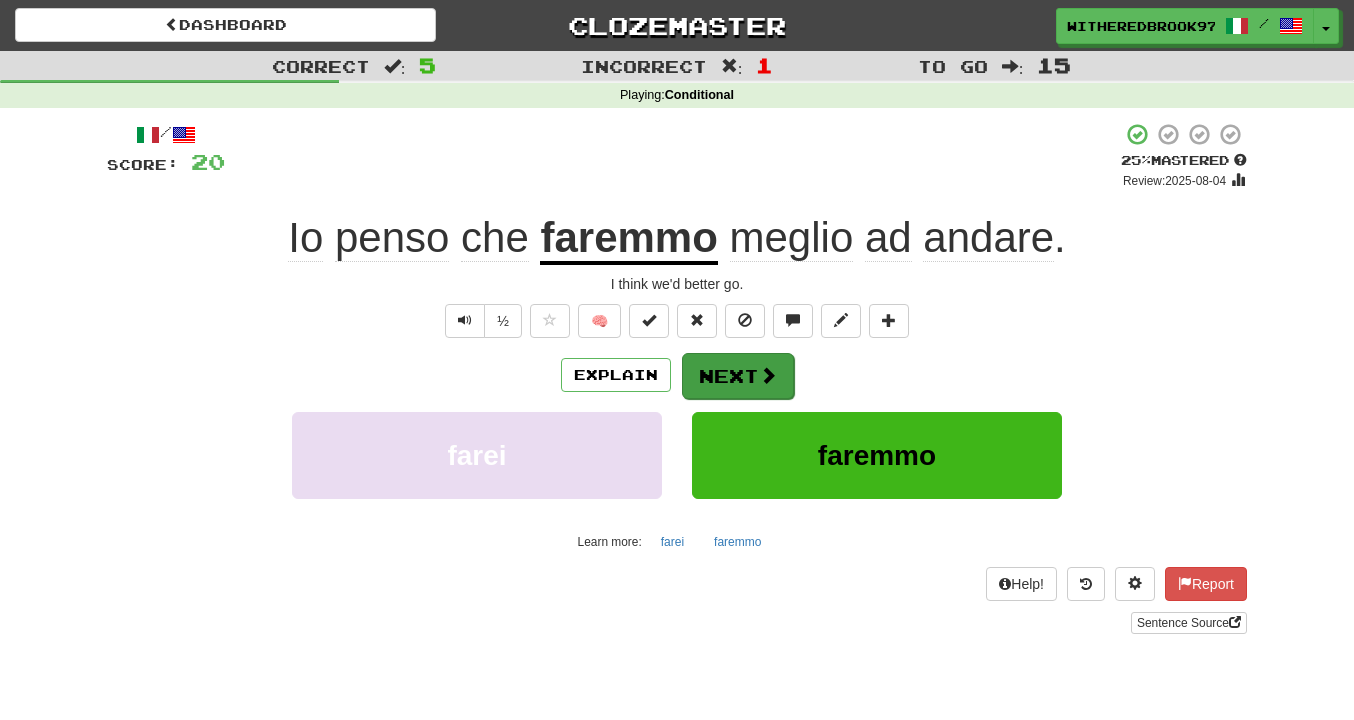 click on "Next" at bounding box center [738, 376] 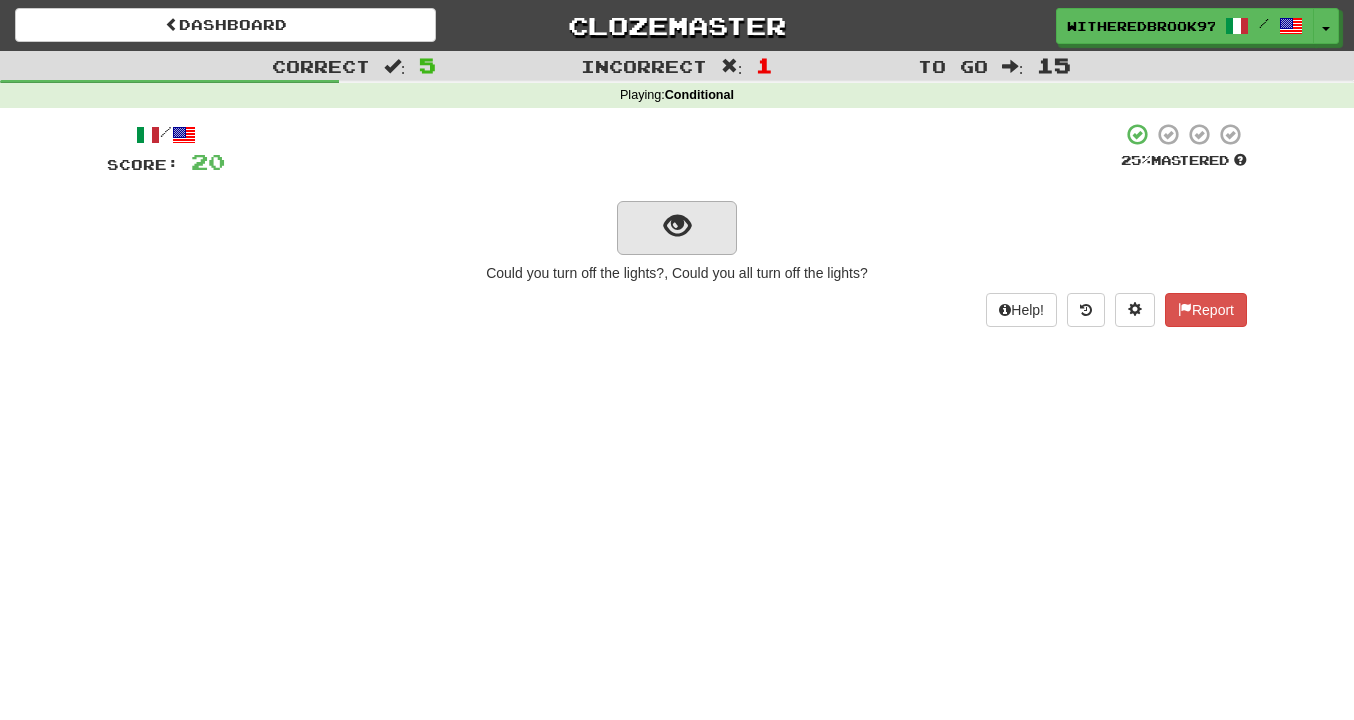 click at bounding box center (677, 226) 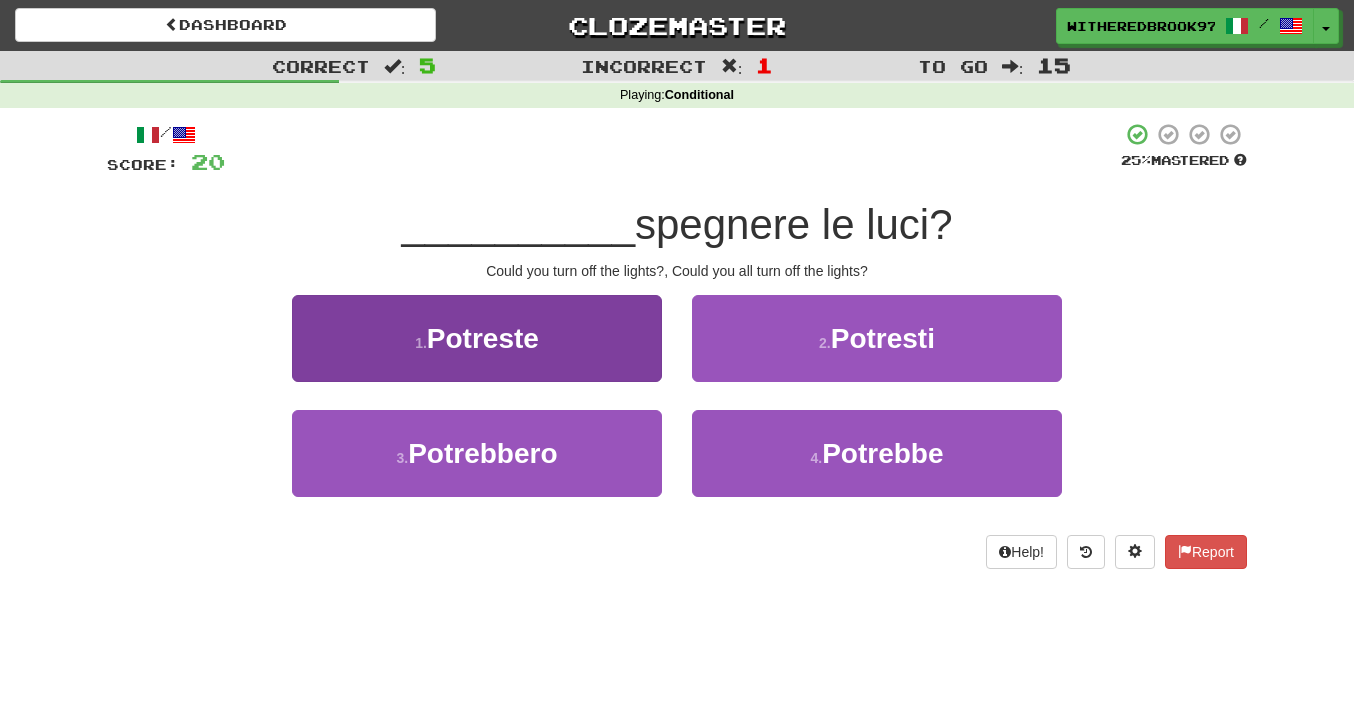 click on "1 .  Potreste" at bounding box center (477, 338) 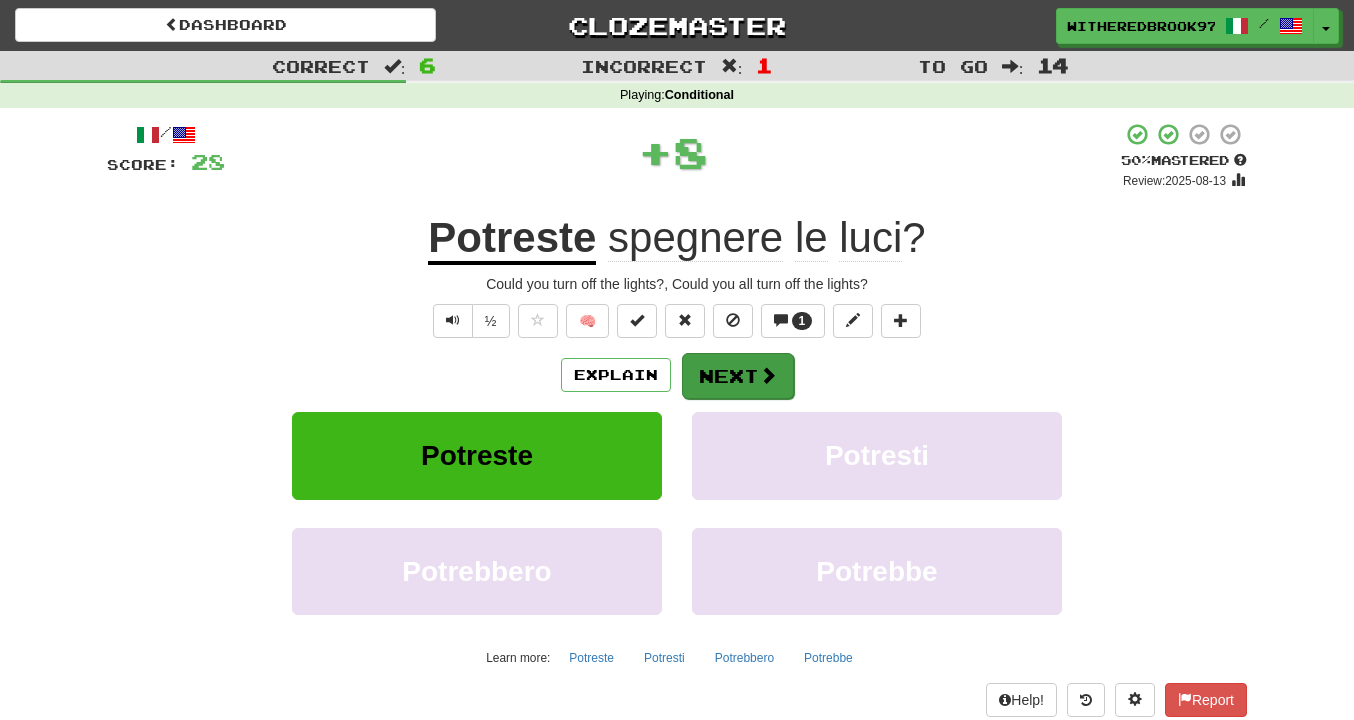 click on "Next" at bounding box center (738, 376) 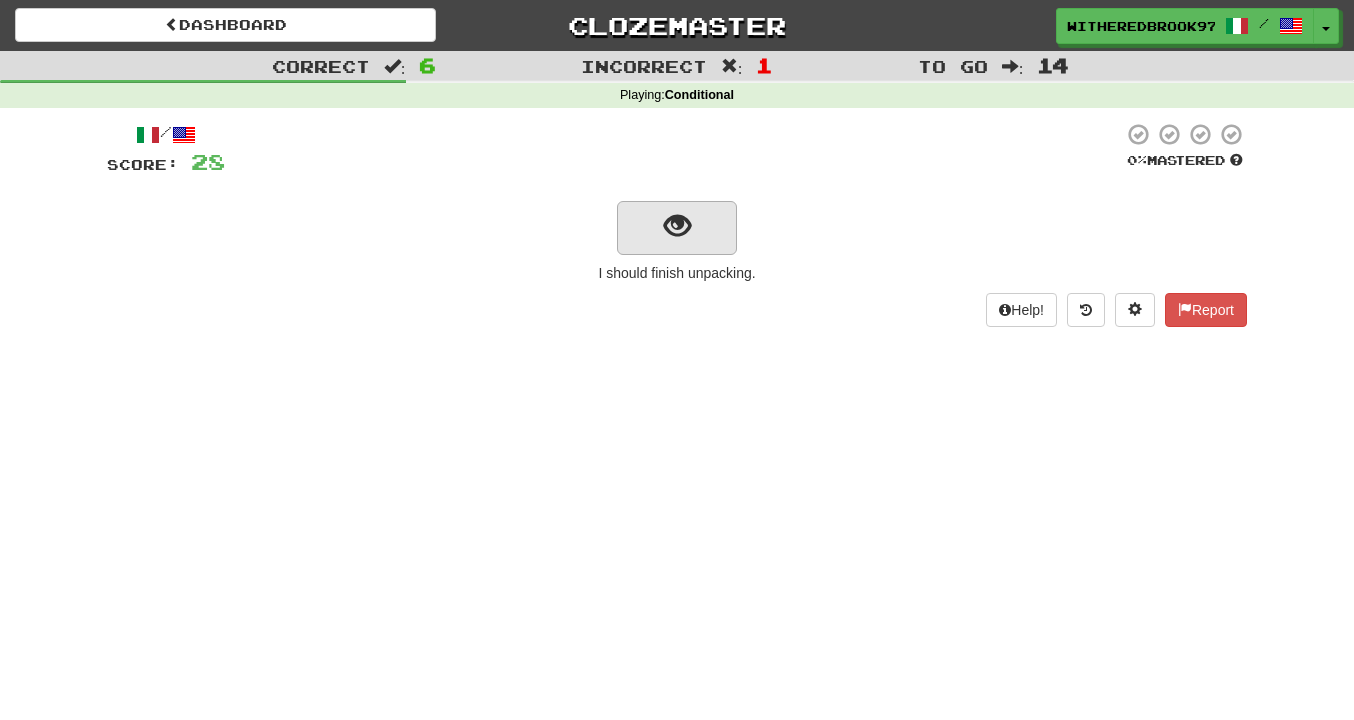 click at bounding box center (677, 228) 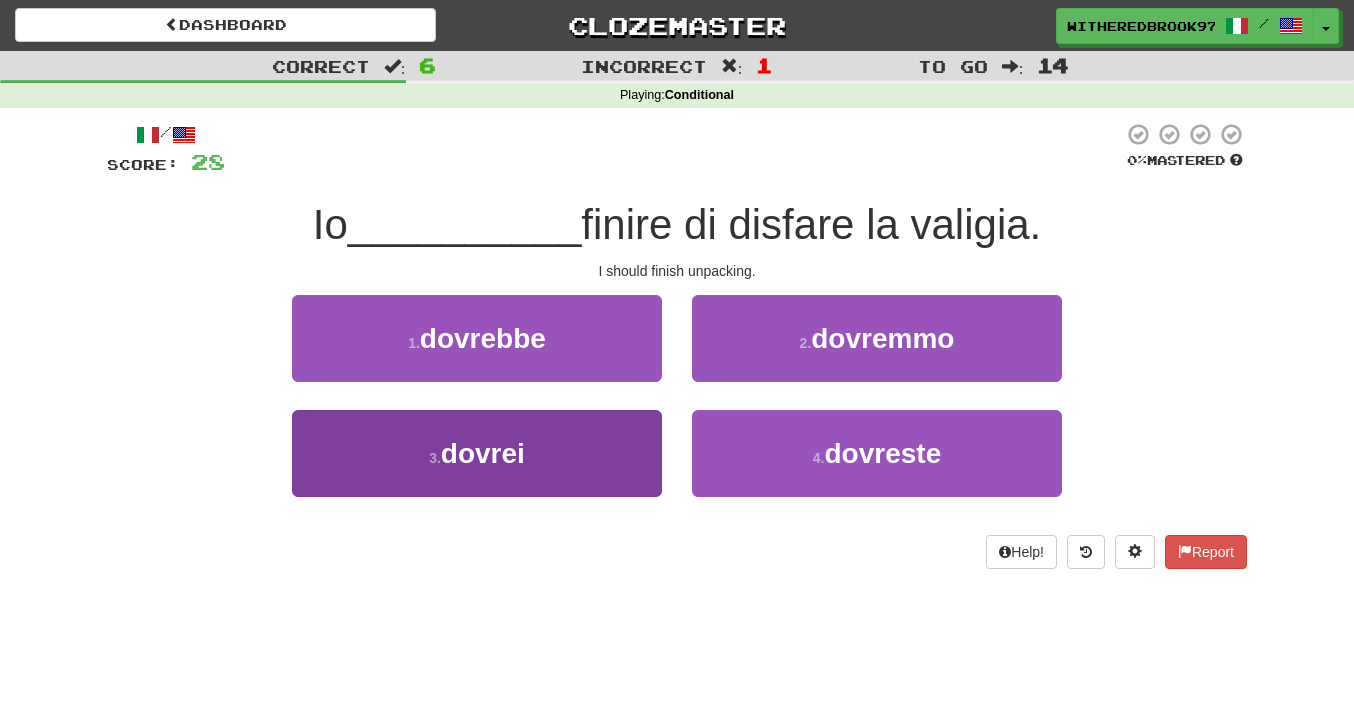 click on "3 .  dovrei" at bounding box center (477, 453) 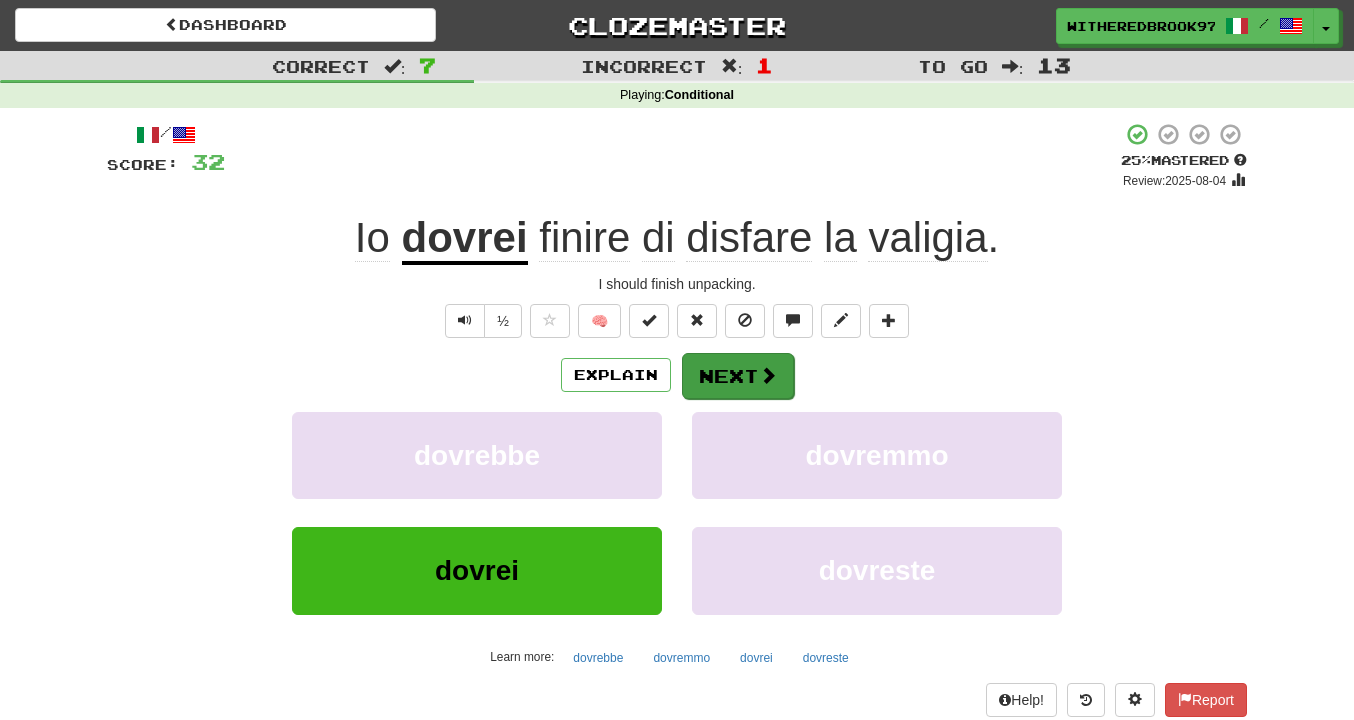 click on "Next" at bounding box center (738, 376) 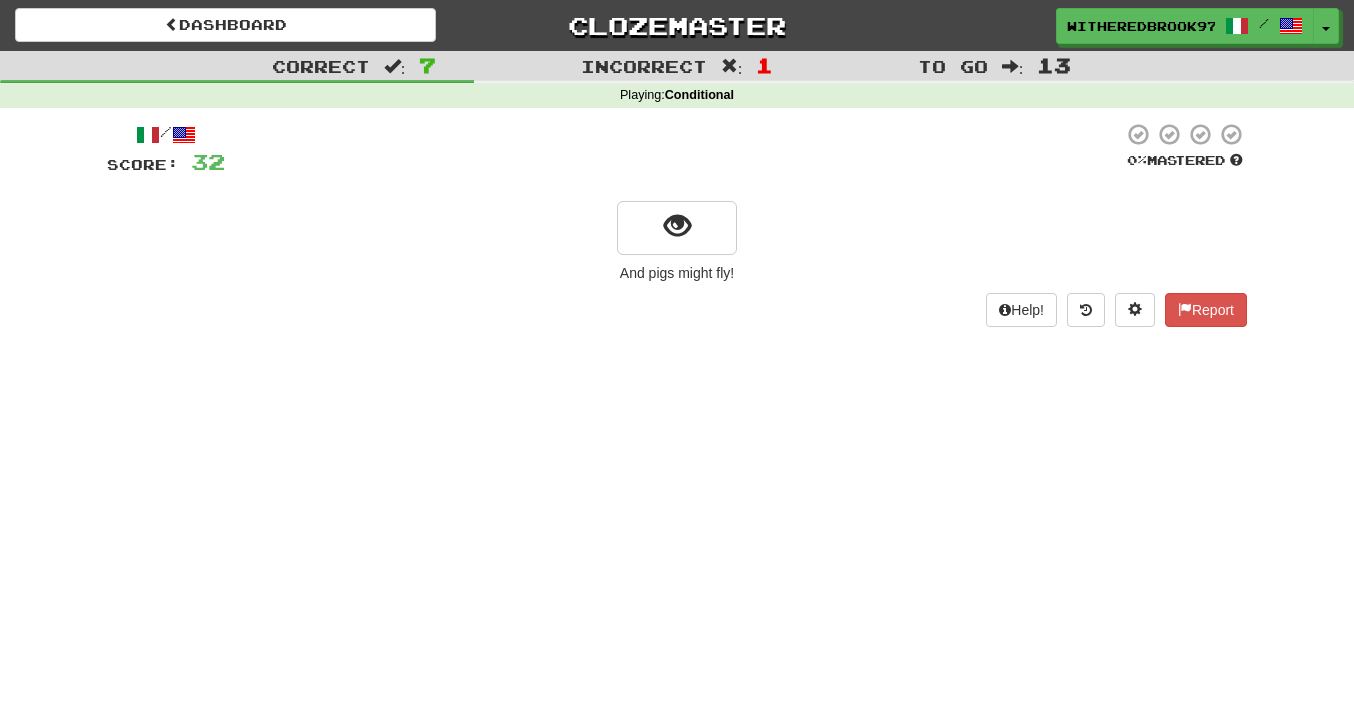 click on "And pigs might fly! Help! Report" at bounding box center (677, 224) 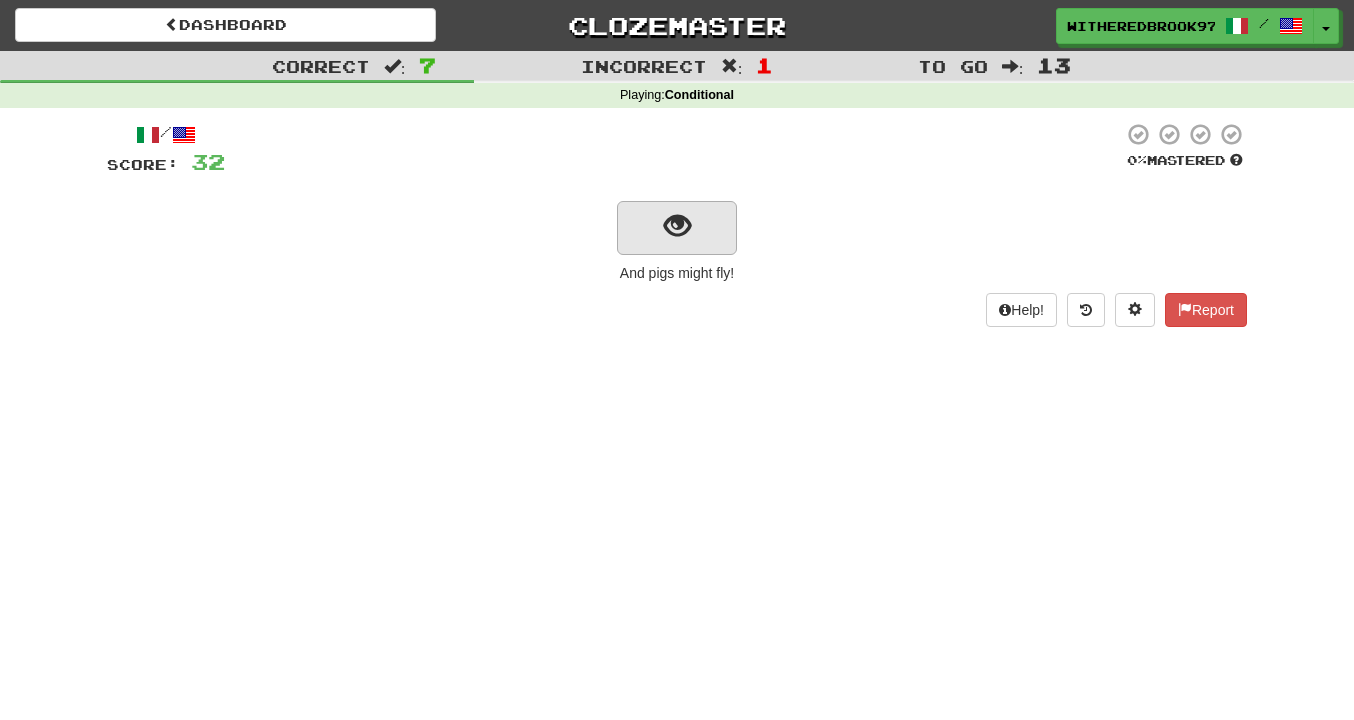 click at bounding box center (677, 228) 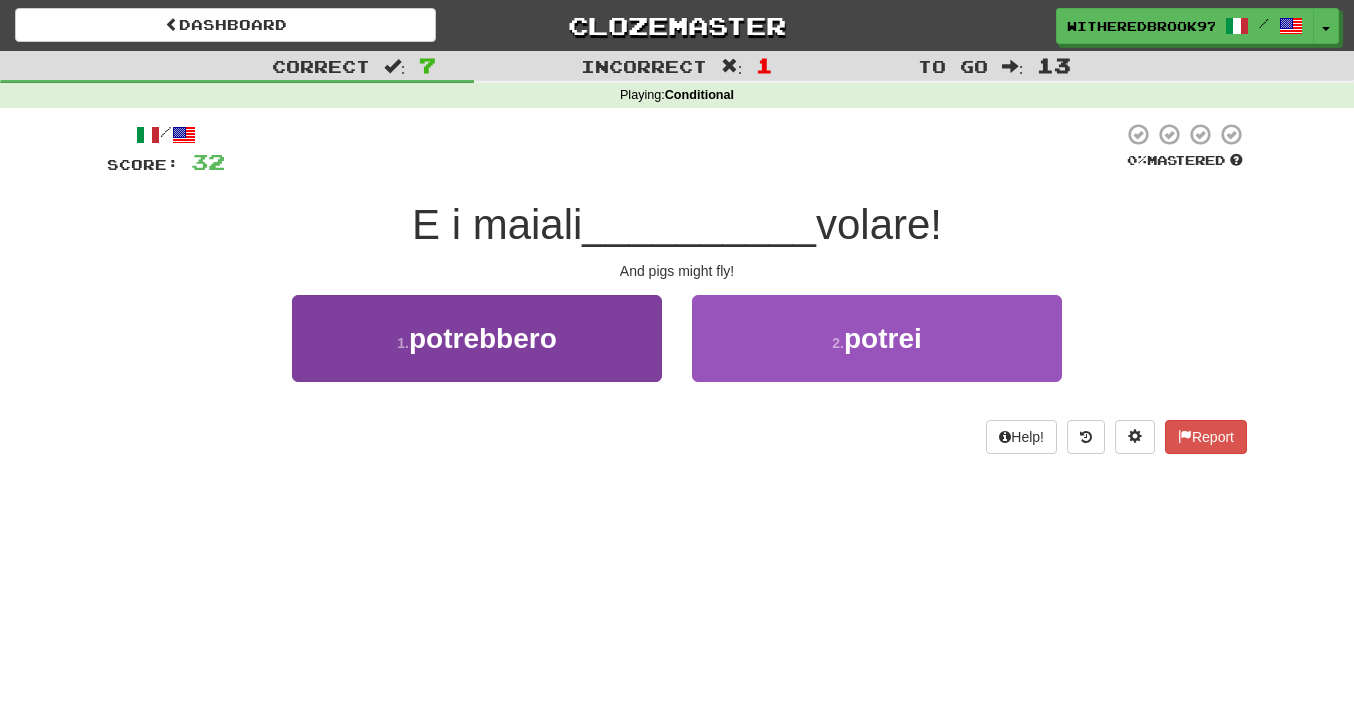 click on "1 .  potrebbero" at bounding box center [477, 338] 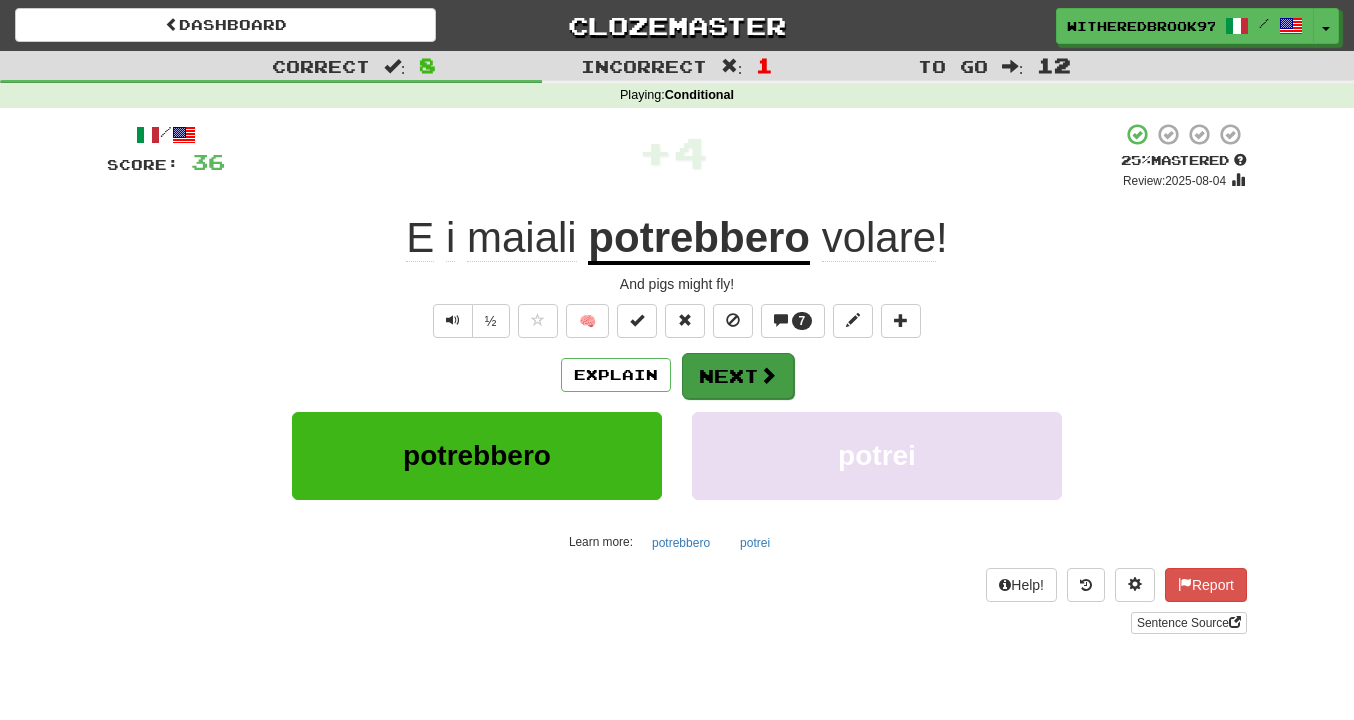 click on "Next" at bounding box center [738, 376] 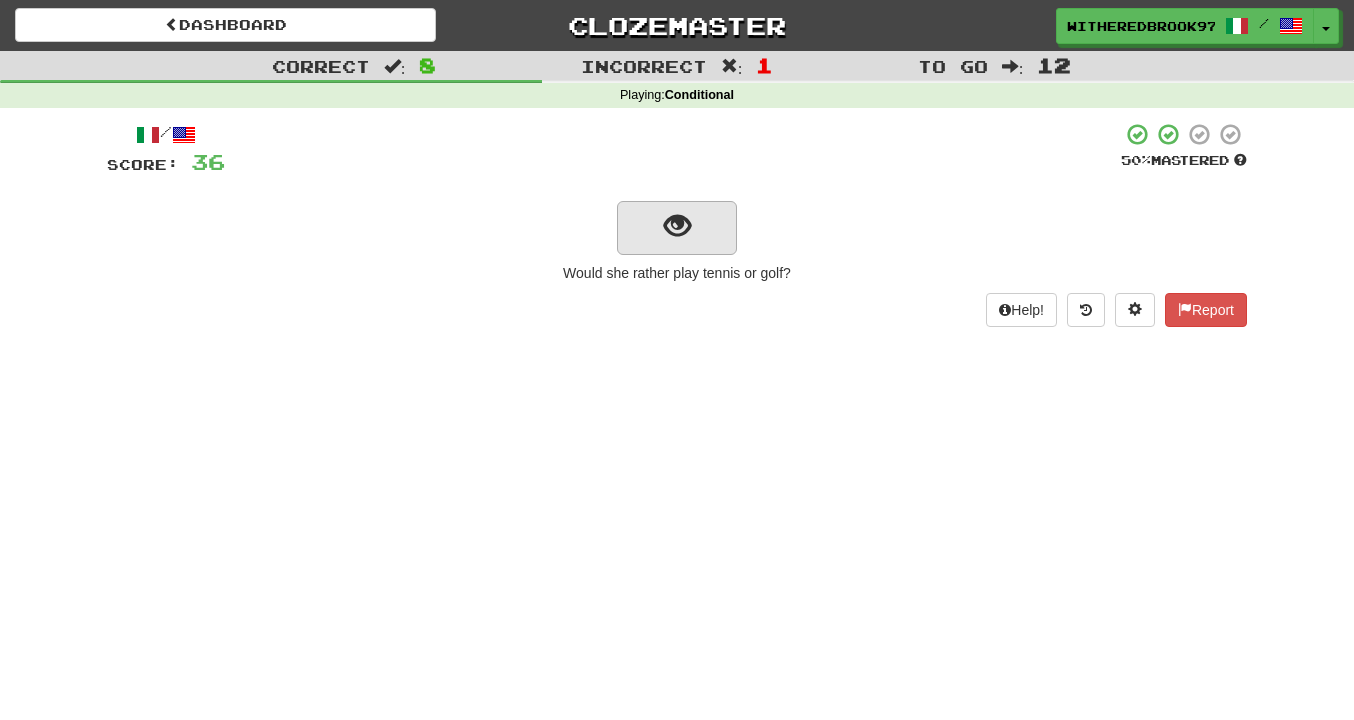 click at bounding box center [677, 228] 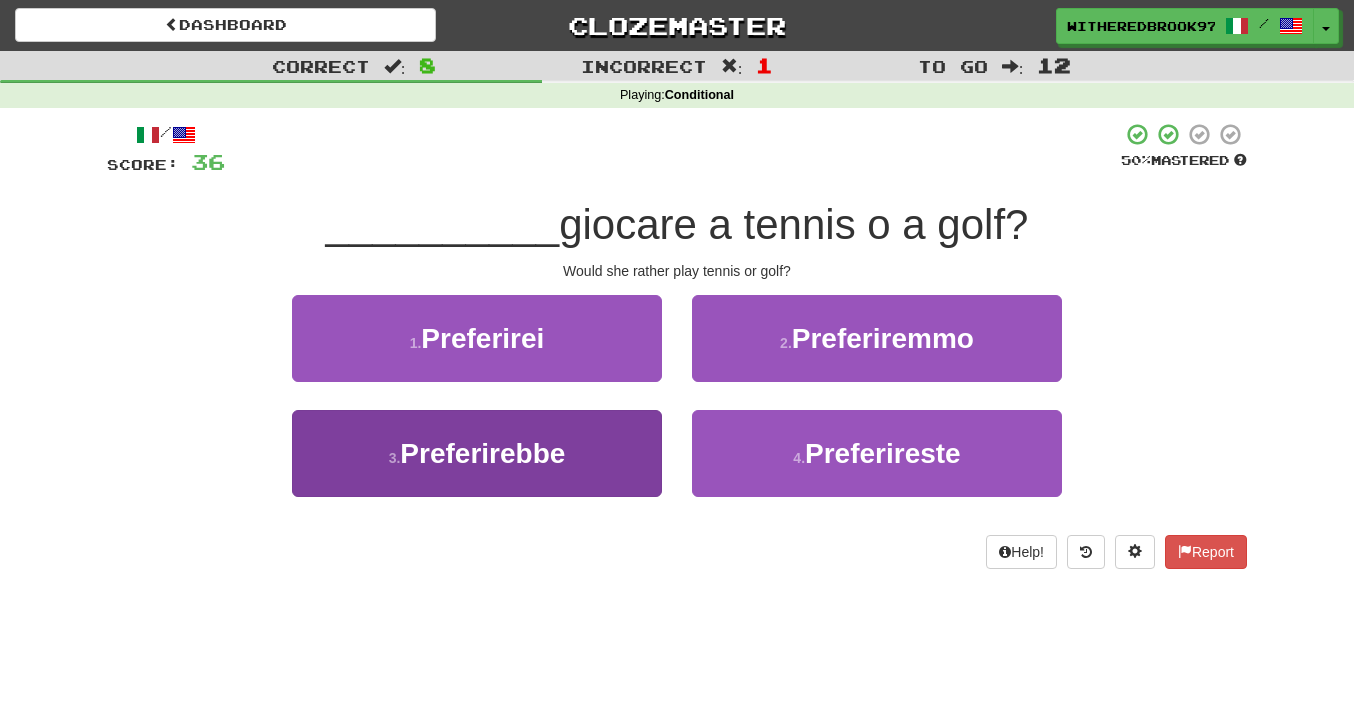 click on "3 .  Preferirebbe" at bounding box center [477, 453] 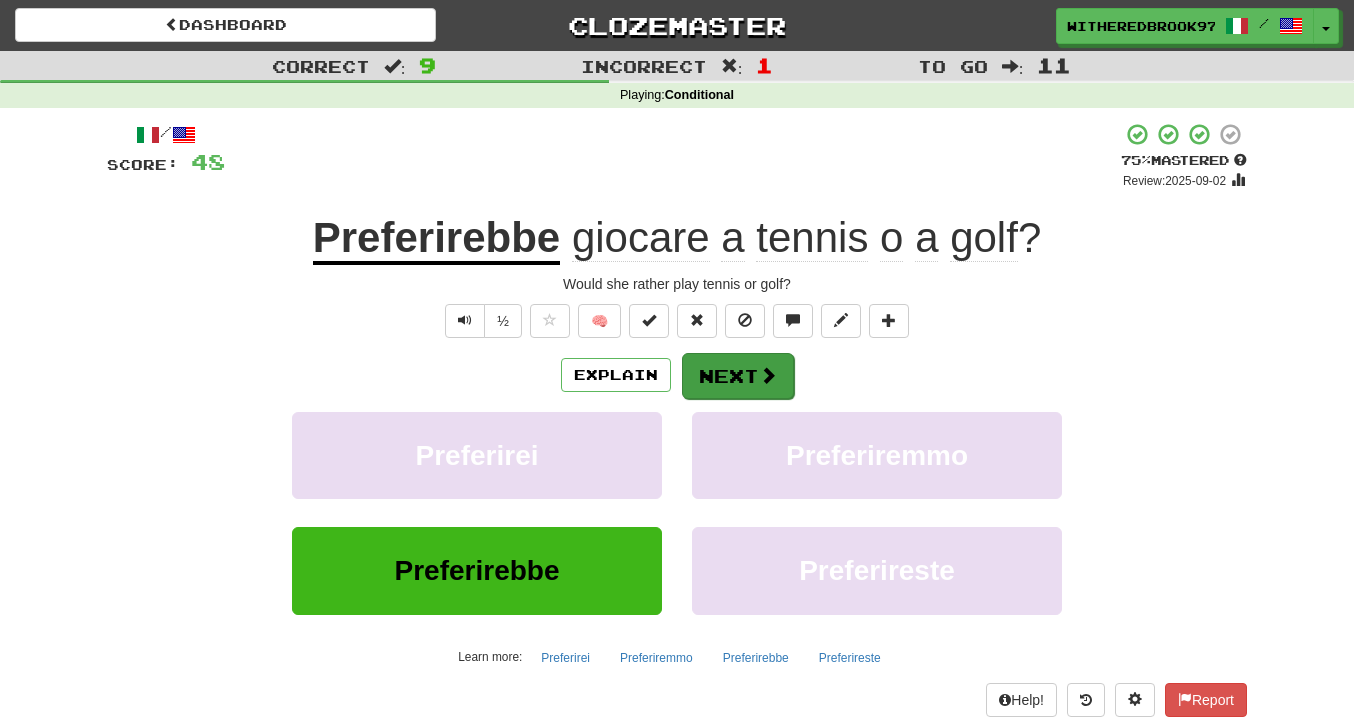 click at bounding box center (768, 375) 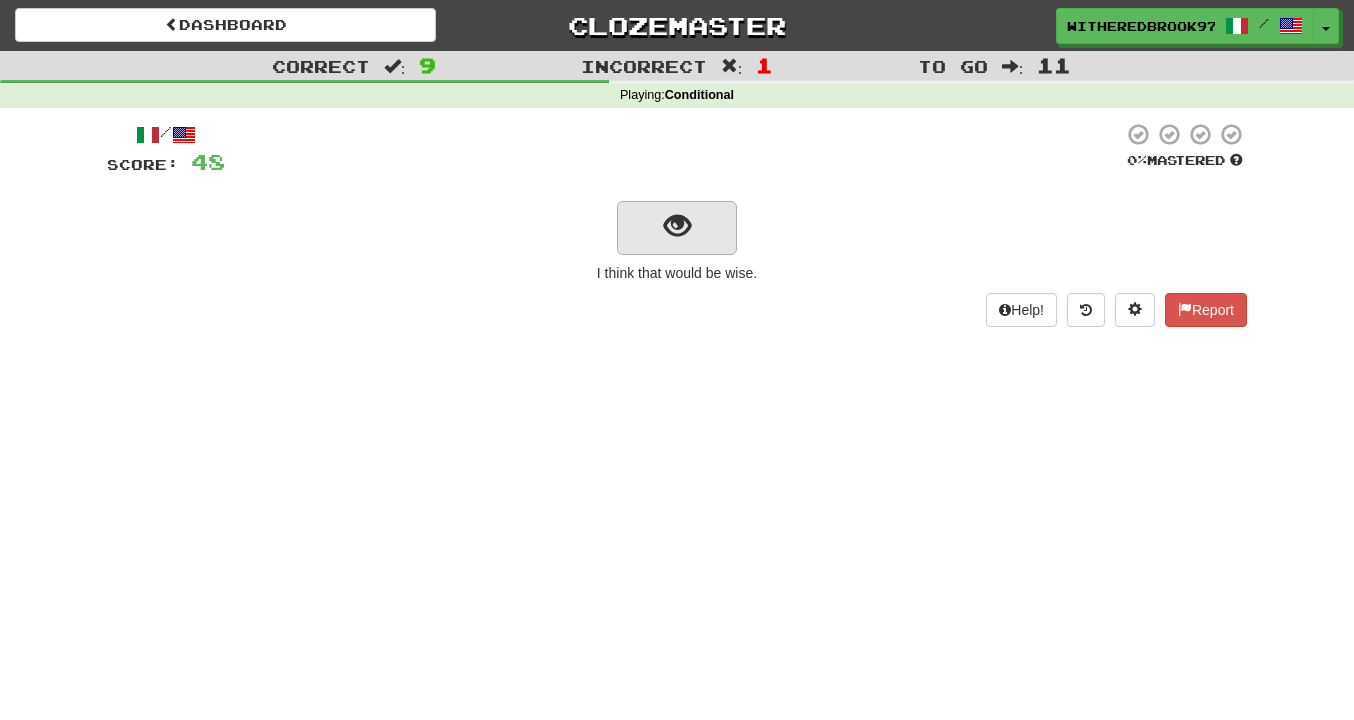 click at bounding box center [677, 228] 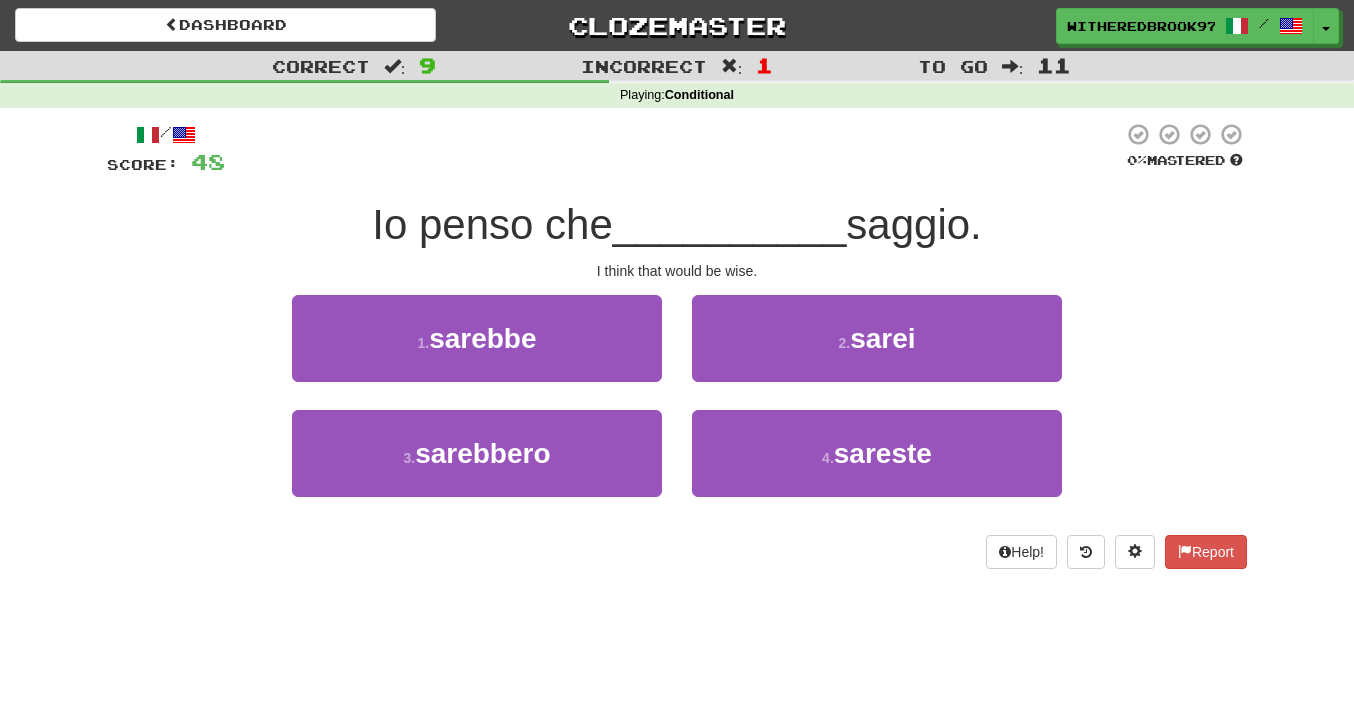 click on "1 .  sarebbe" at bounding box center (477, 352) 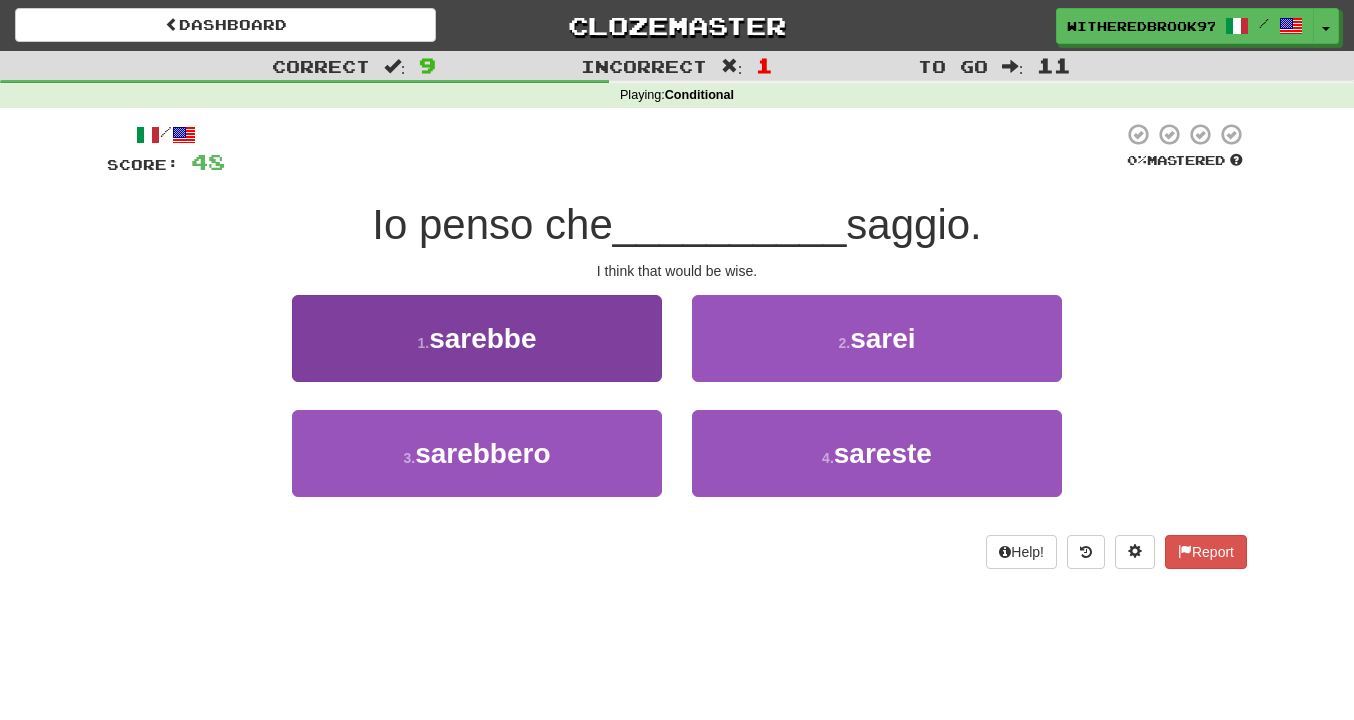 click on "1 .  sarebbe" at bounding box center [477, 338] 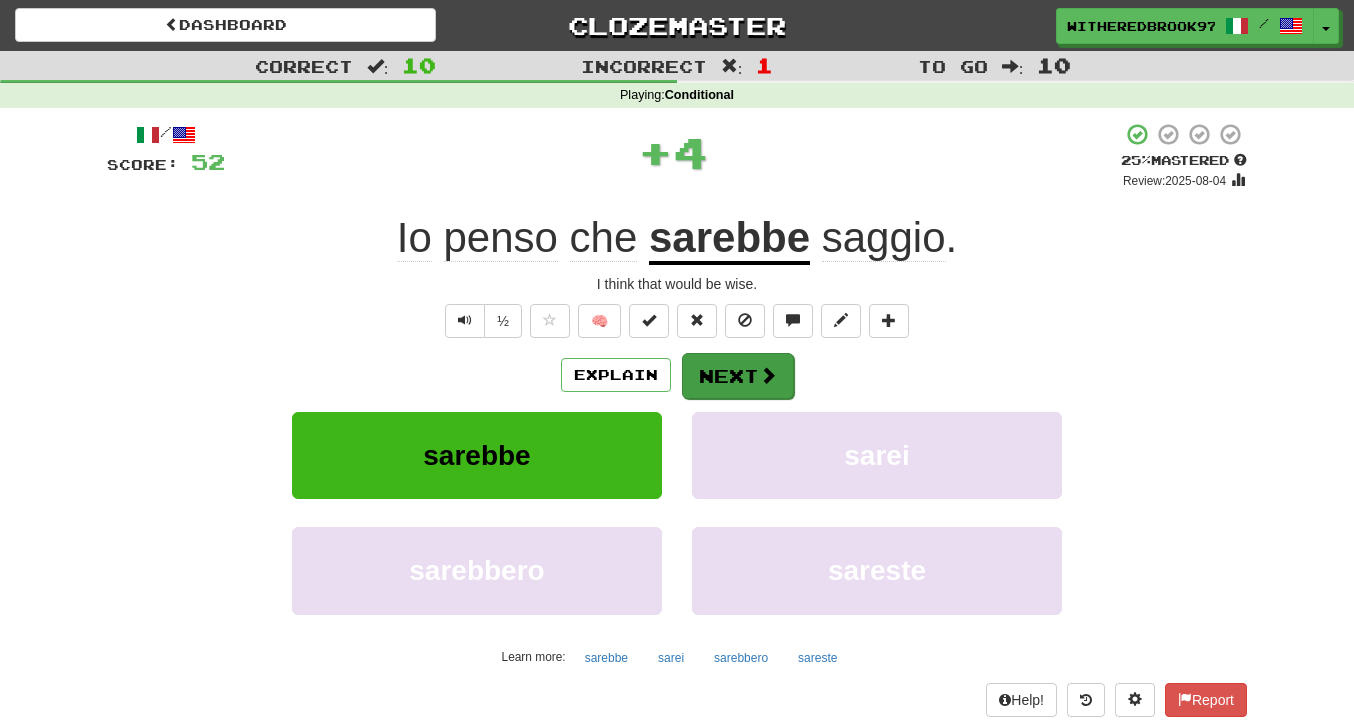 click on "Next" at bounding box center [738, 376] 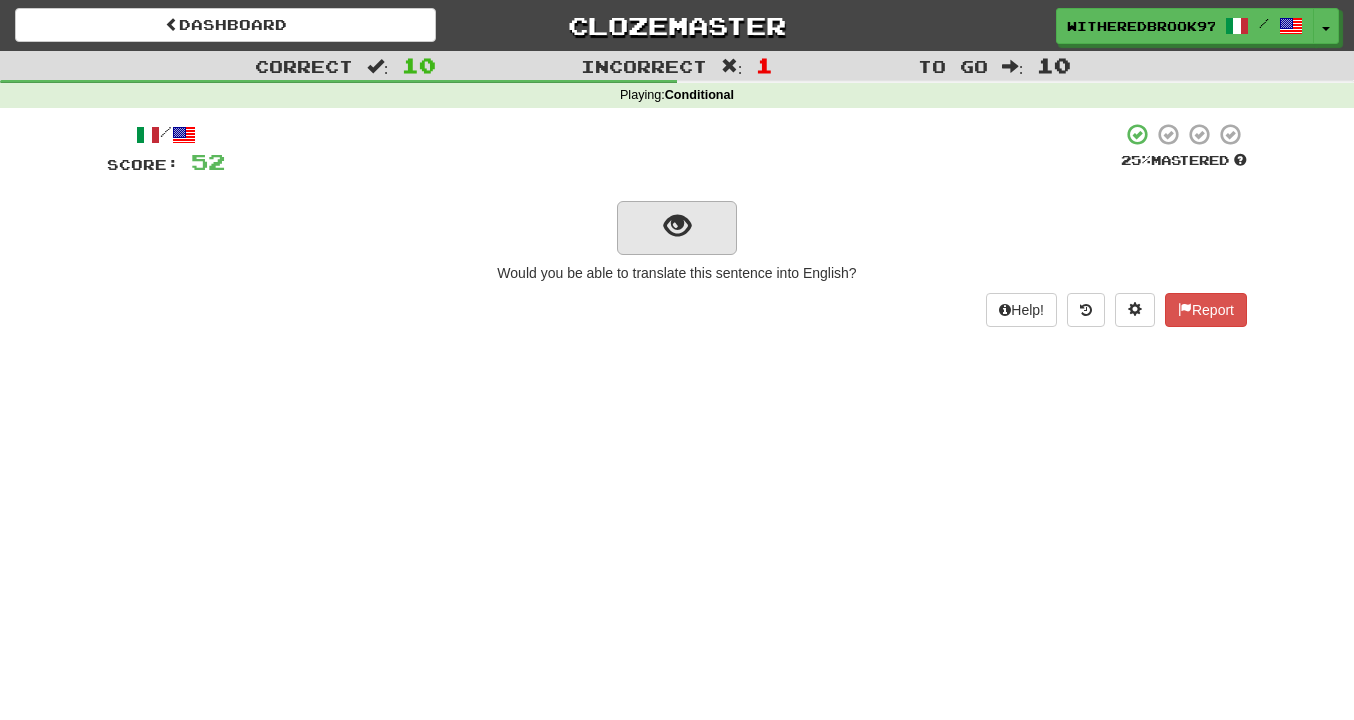 click at bounding box center [677, 228] 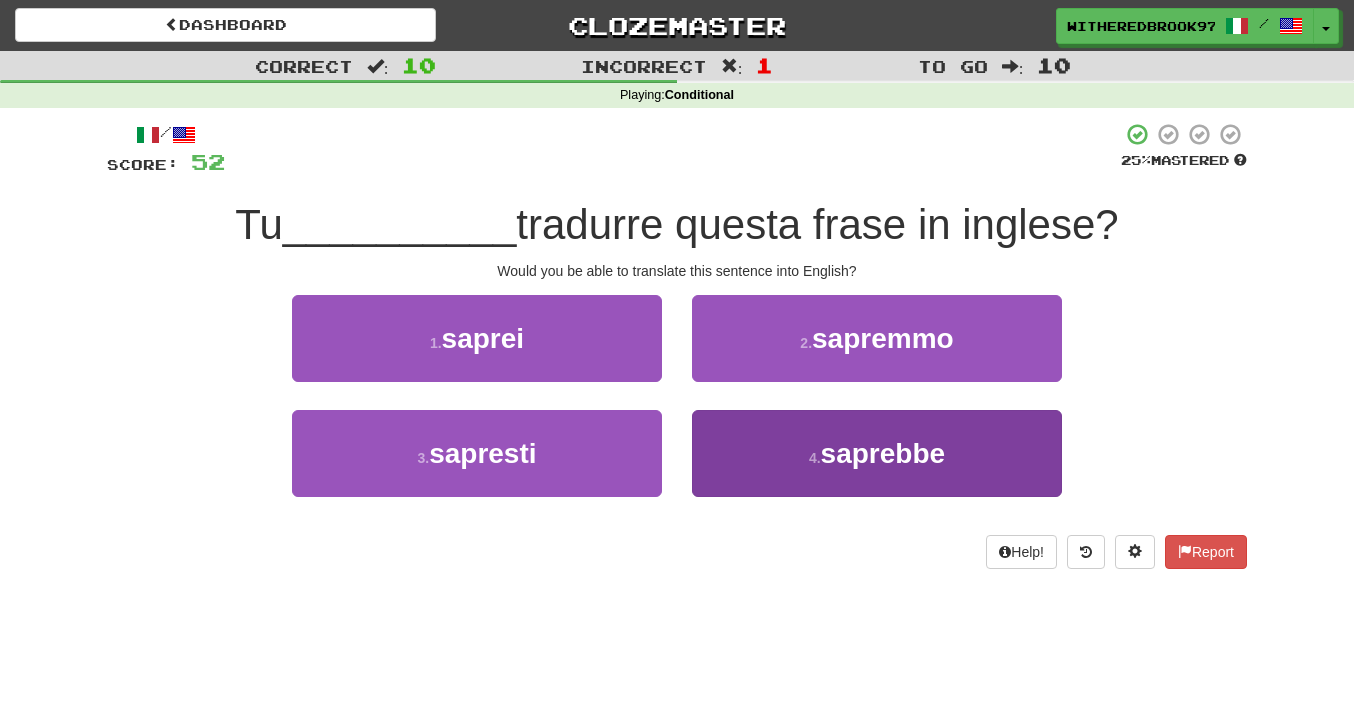 click on "4 .  saprebbe" at bounding box center (877, 453) 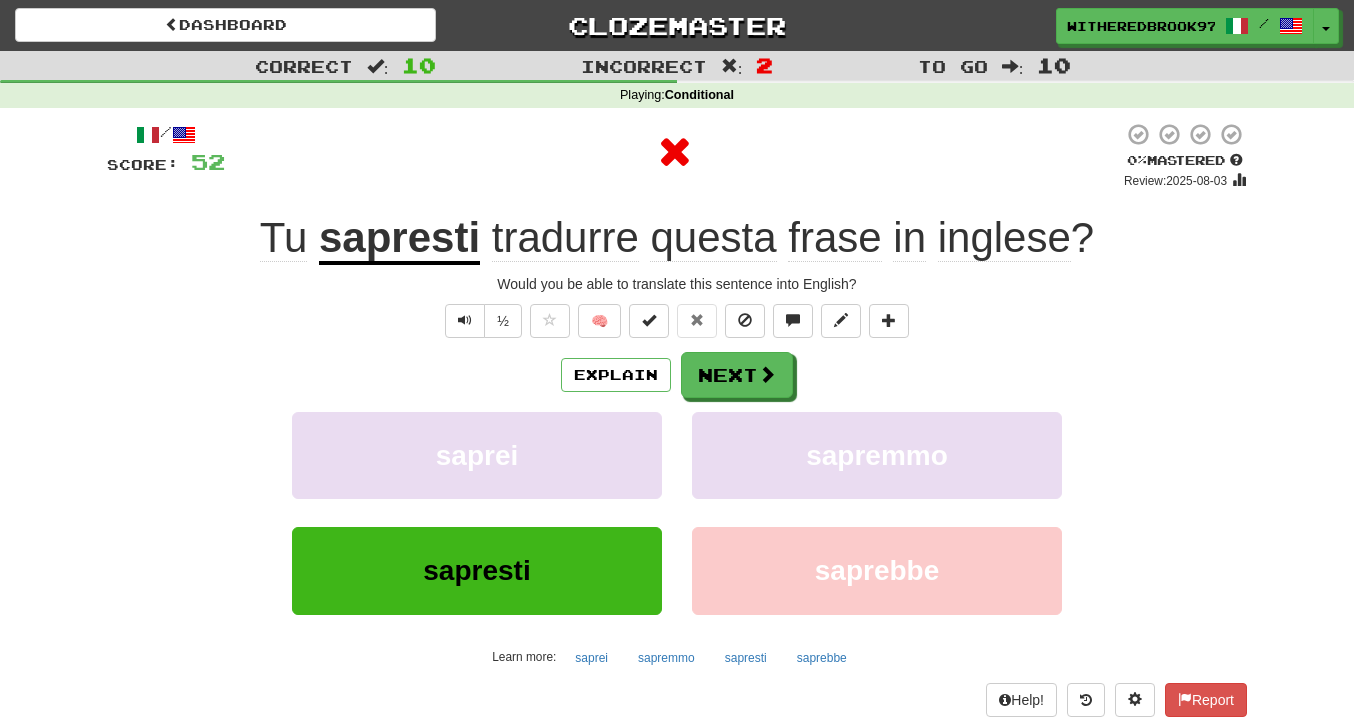 click on "Explain Next [NAME] [NAME] [NAME] [NAME] Learn more: [NAME] [NAME] [NAME] [NAME]" at bounding box center [677, 512] 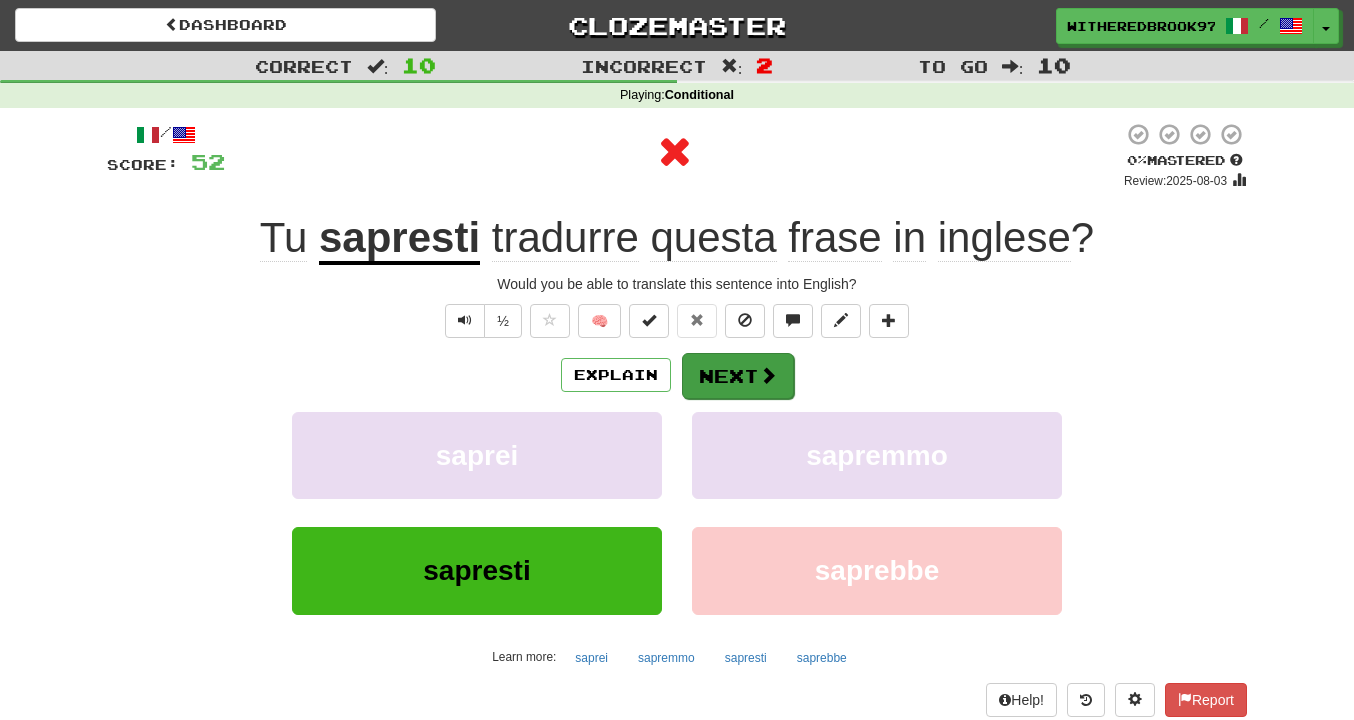 click on "Next" at bounding box center (738, 376) 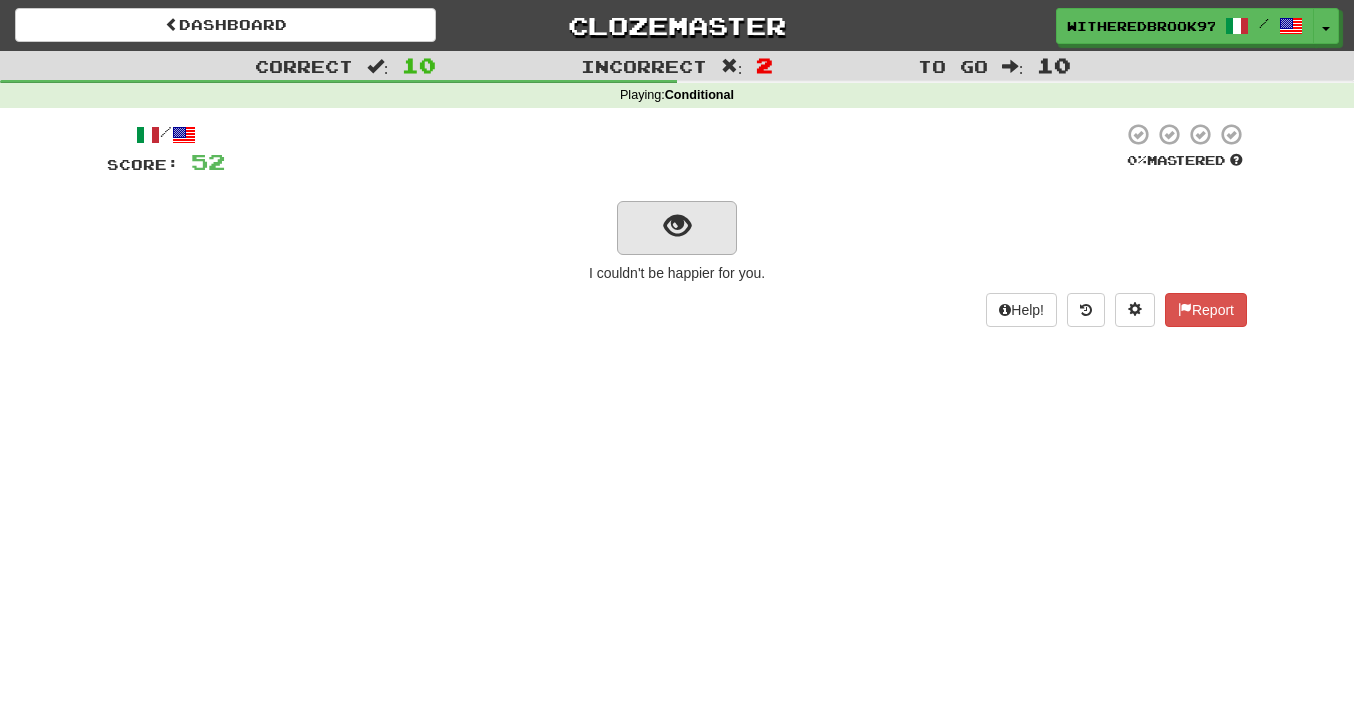 click at bounding box center (677, 228) 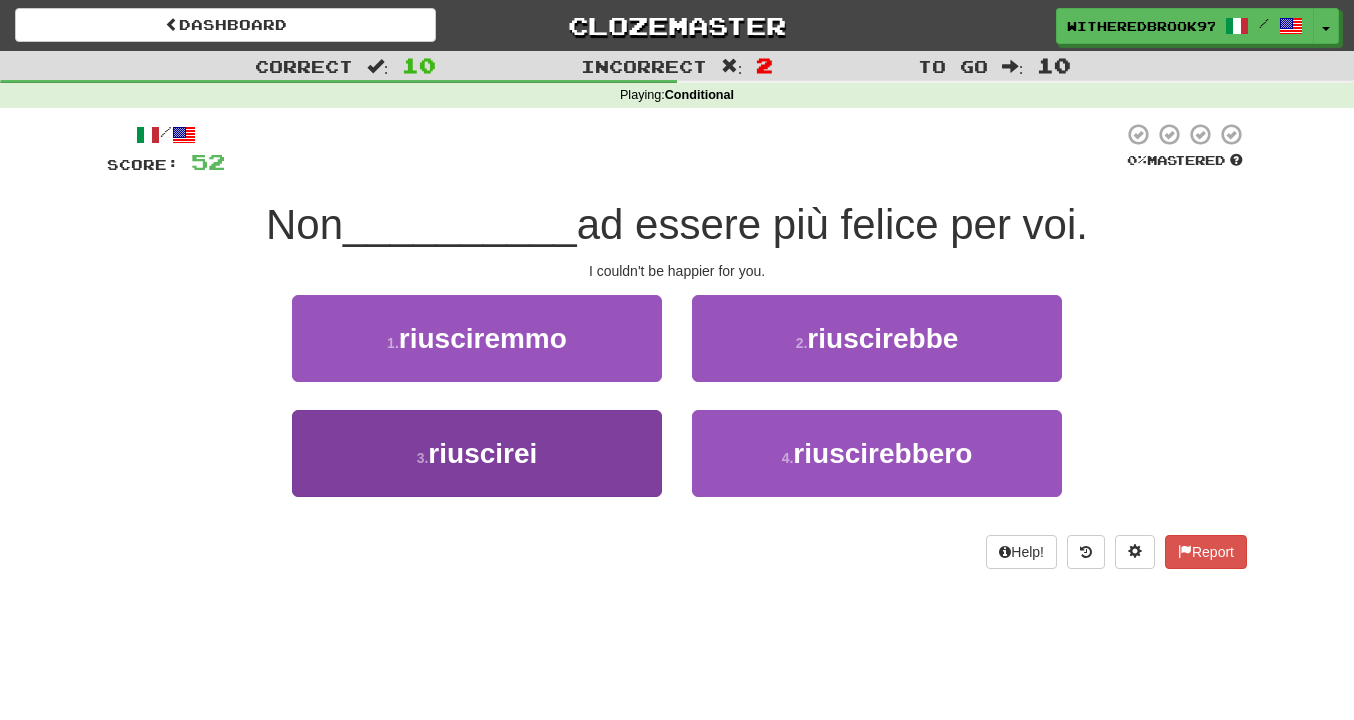 click on "3 .  riuscirei" at bounding box center (477, 453) 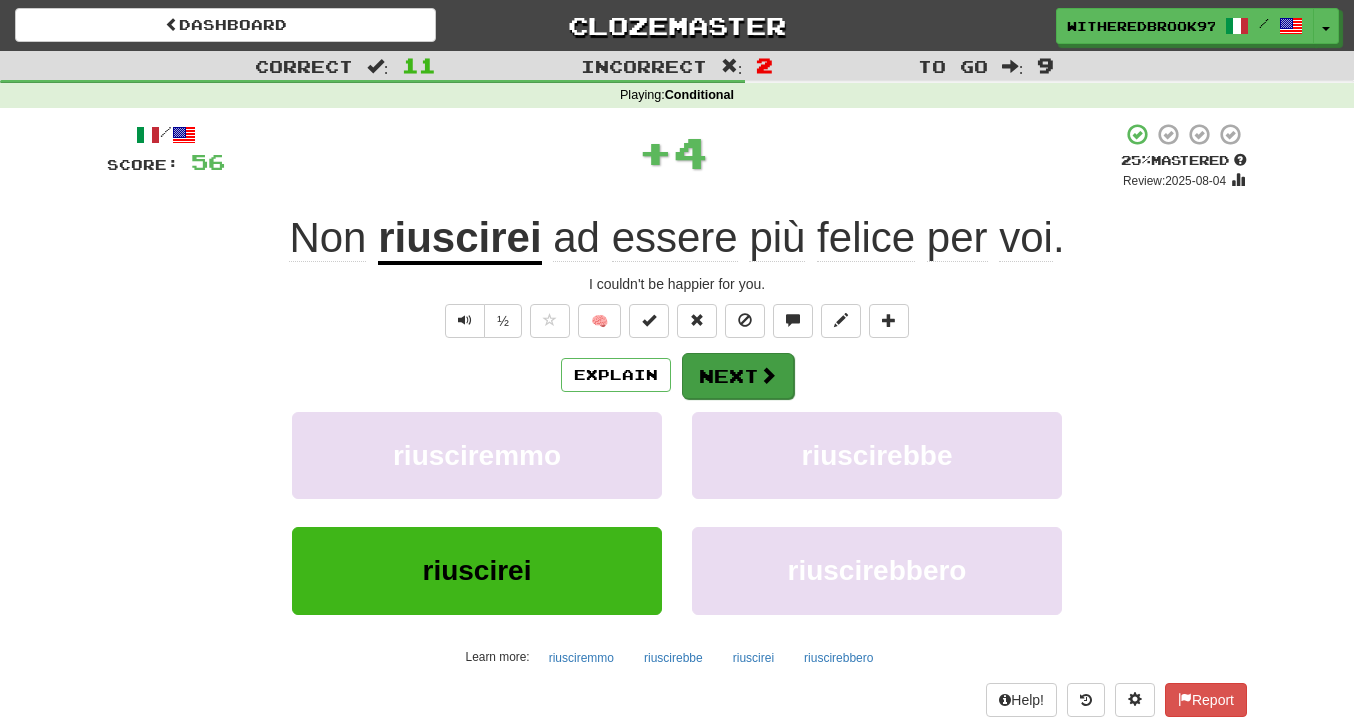 click on "Next" at bounding box center (738, 376) 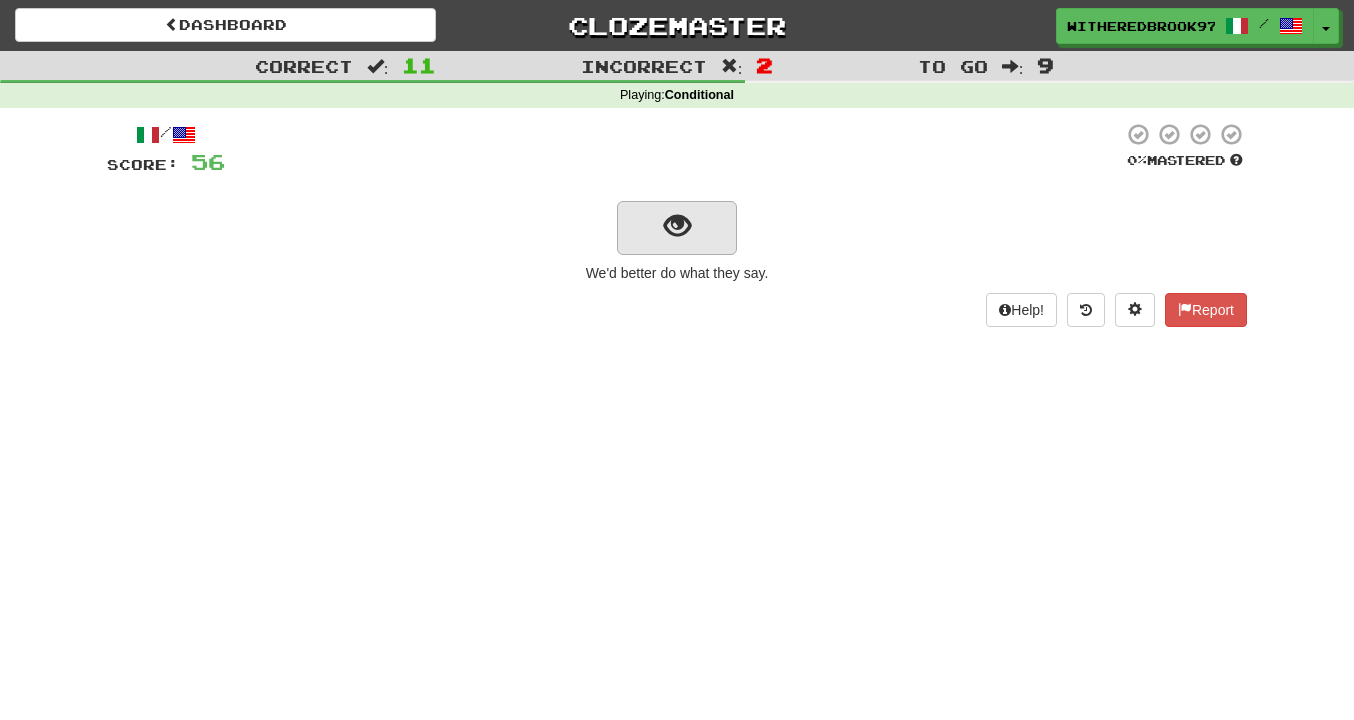 click at bounding box center [677, 228] 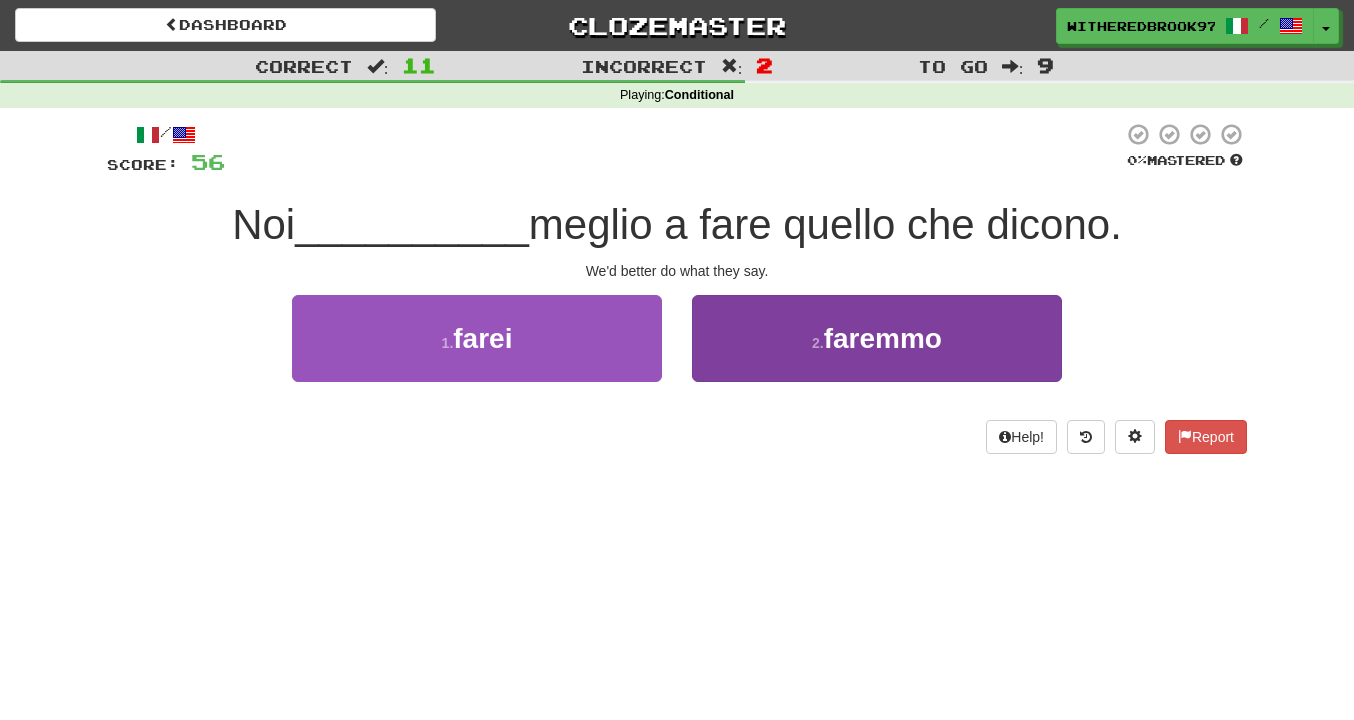 click on "2 .  faremmo" at bounding box center (877, 338) 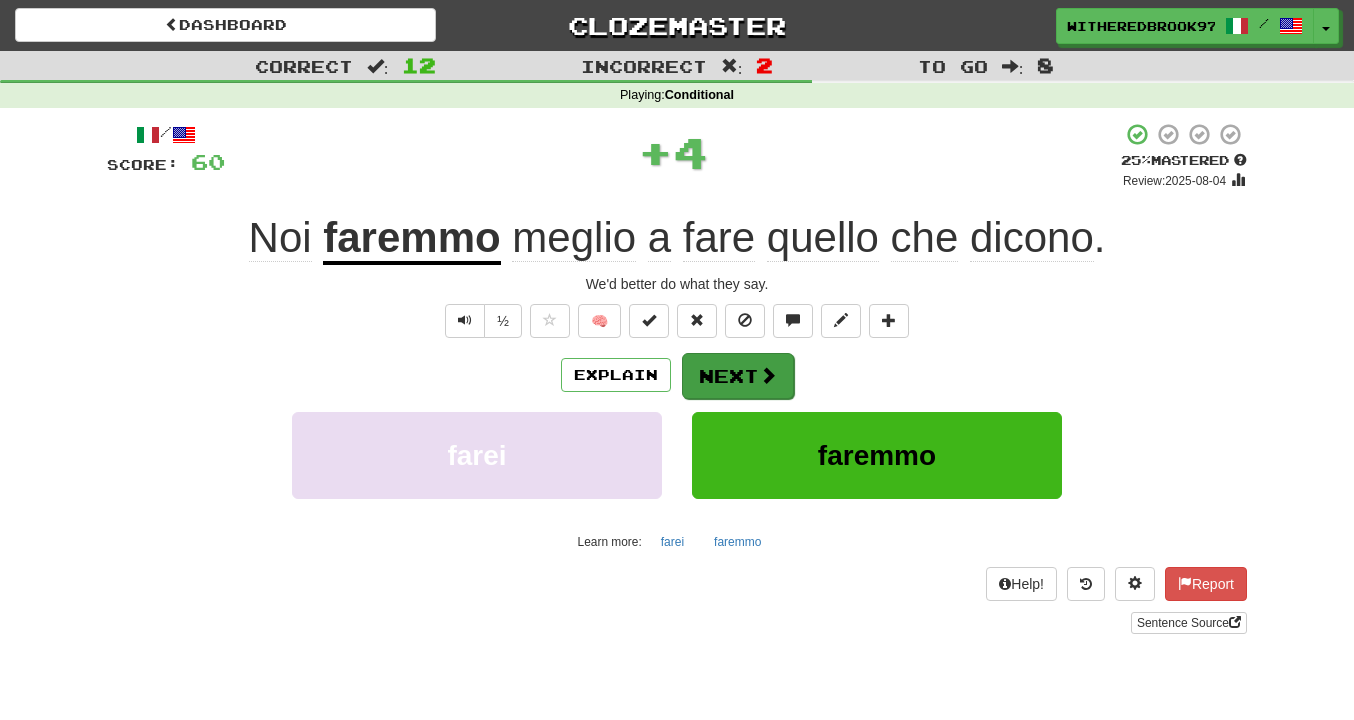 click on "Next" at bounding box center (738, 376) 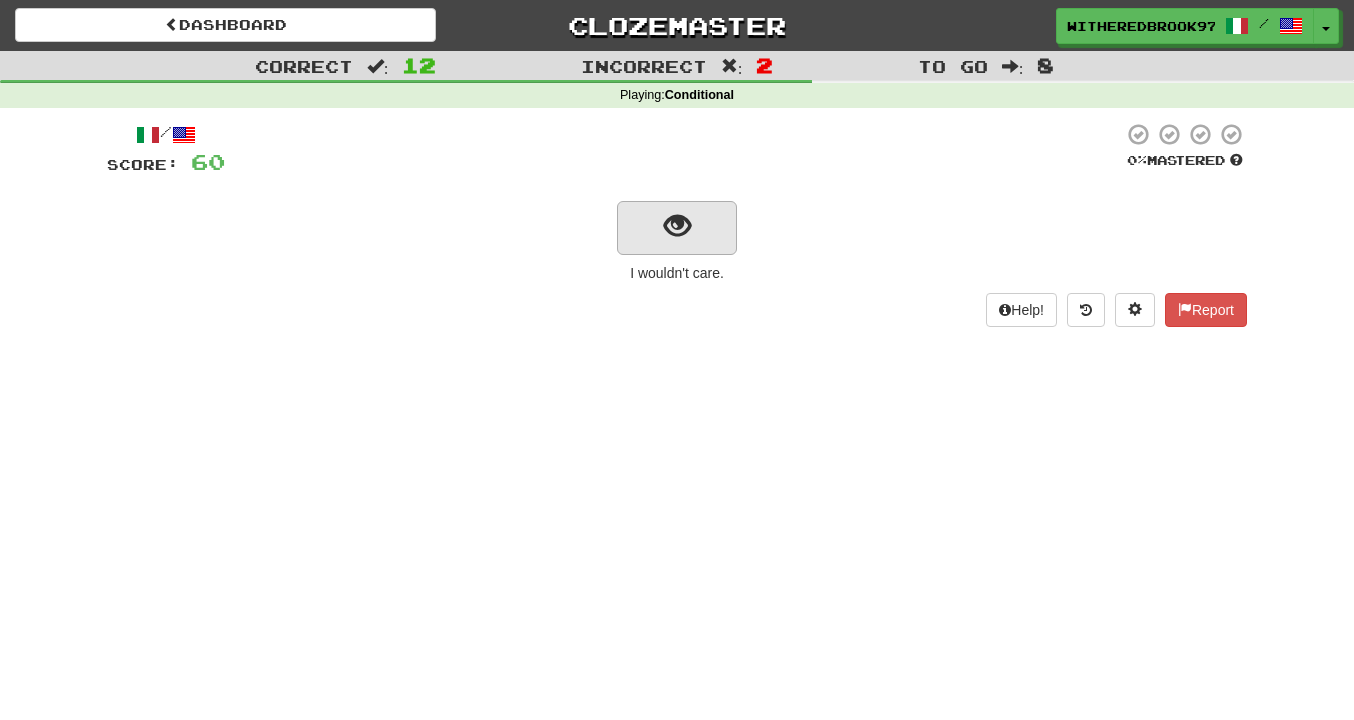 click at bounding box center (677, 228) 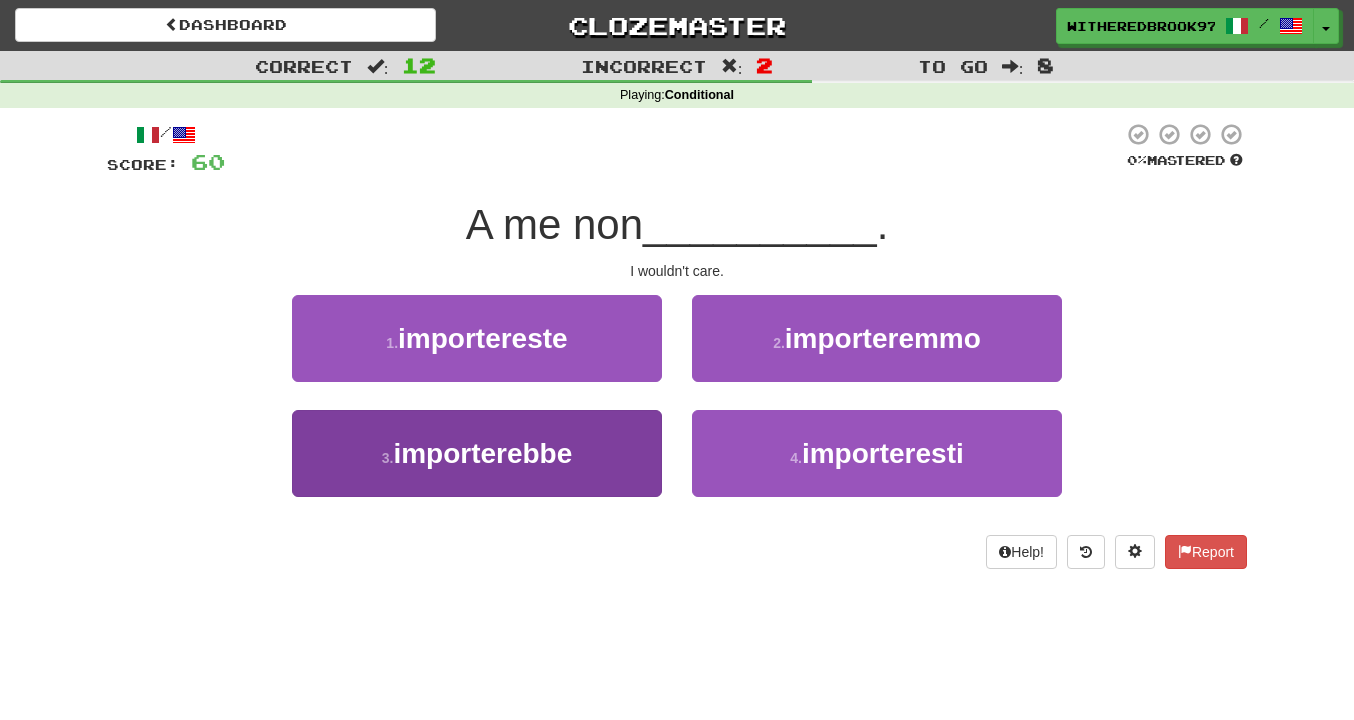 click on "3 .  importerebbe" at bounding box center (477, 453) 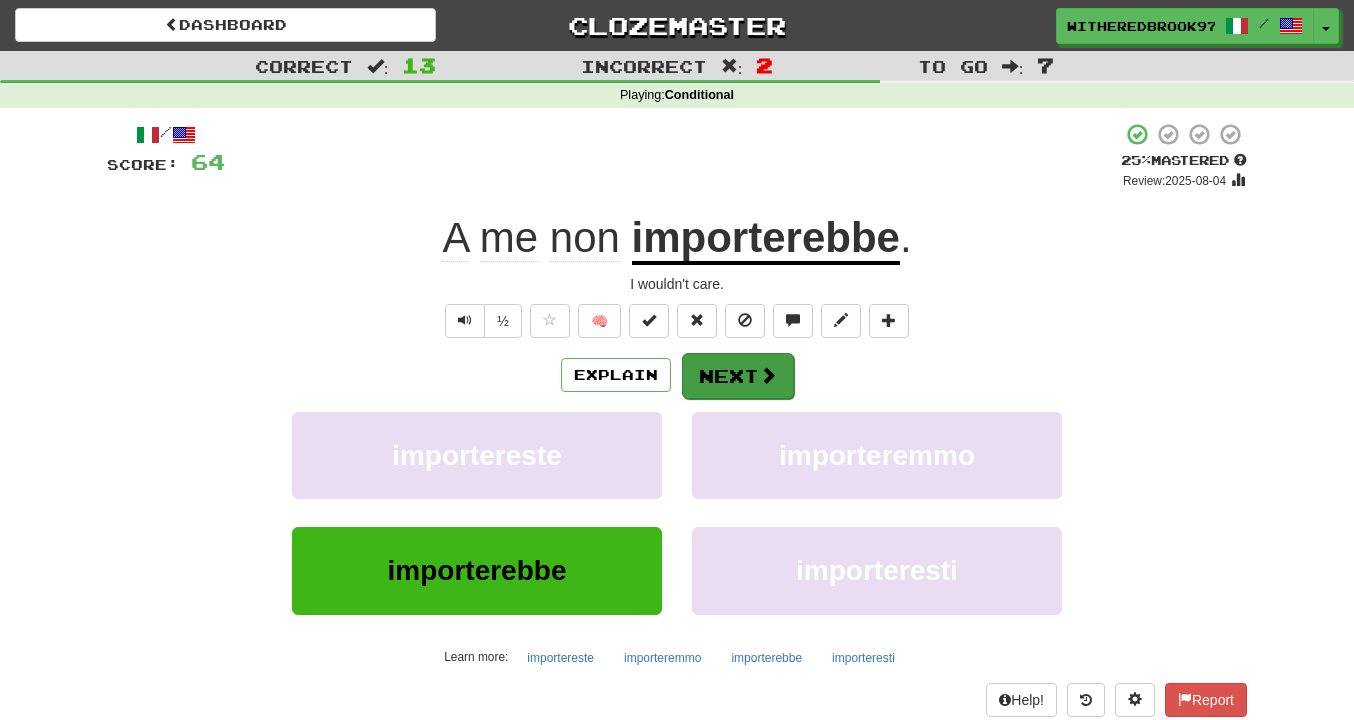click on "Next" at bounding box center [738, 376] 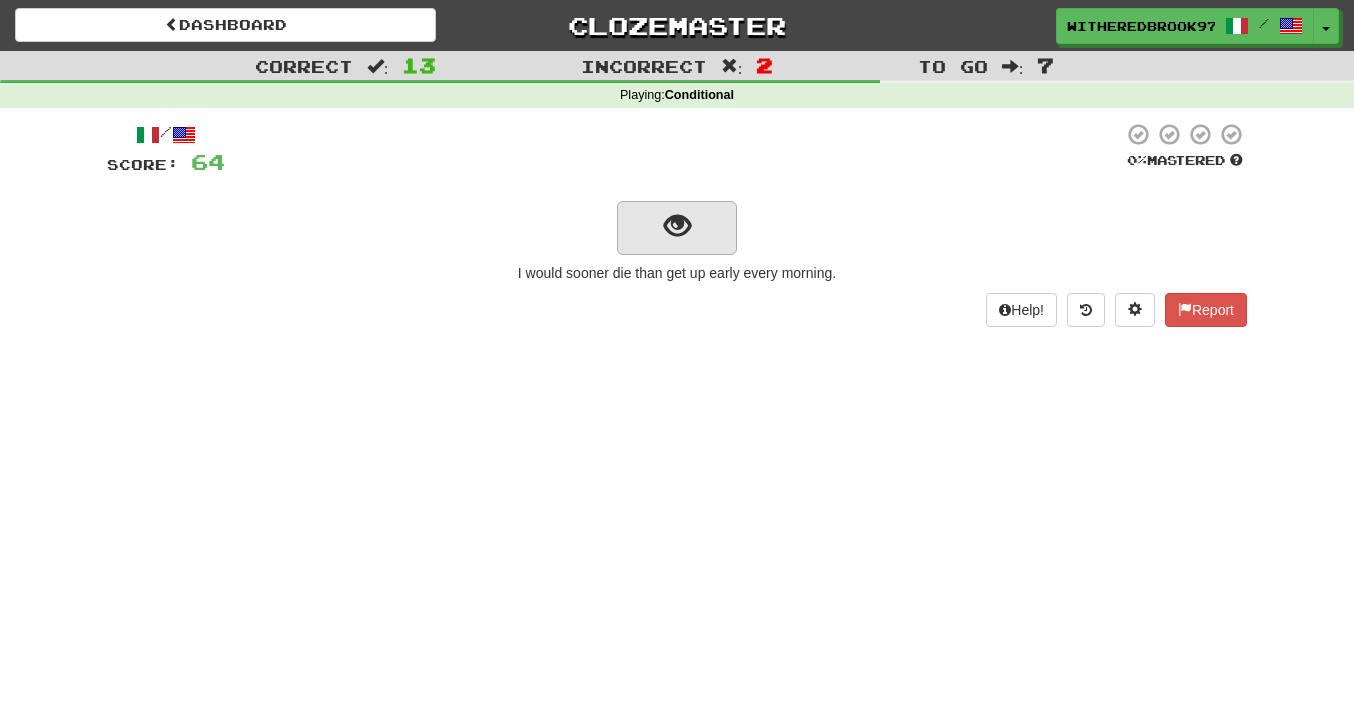 click at bounding box center (677, 226) 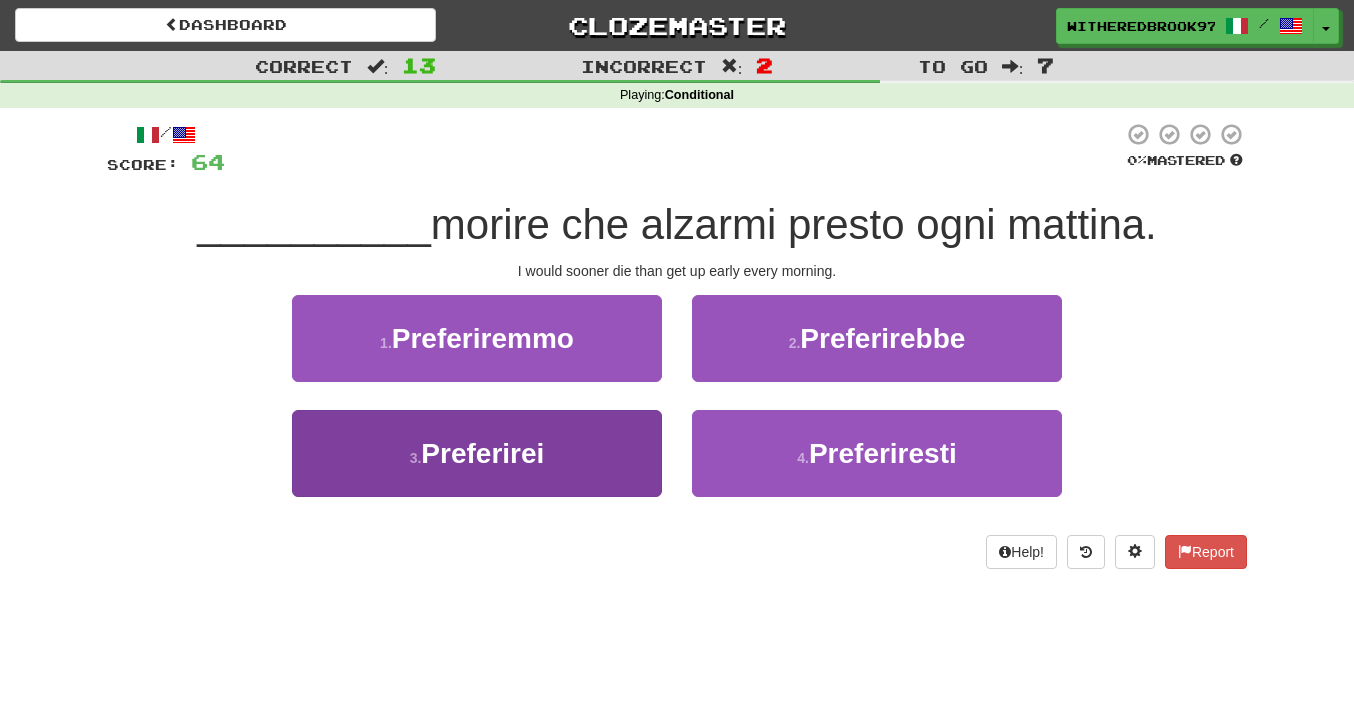 click on "3 .  Preferirei" at bounding box center (477, 453) 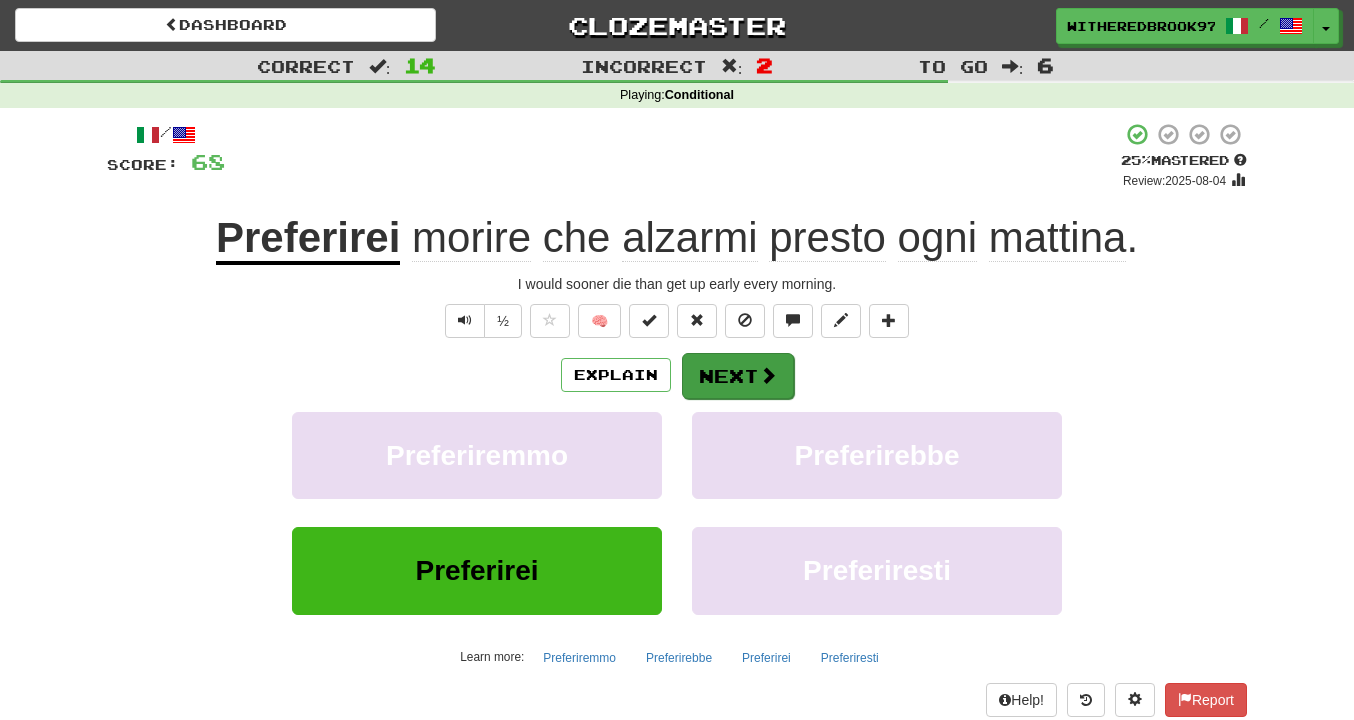 click on "Next" at bounding box center (738, 376) 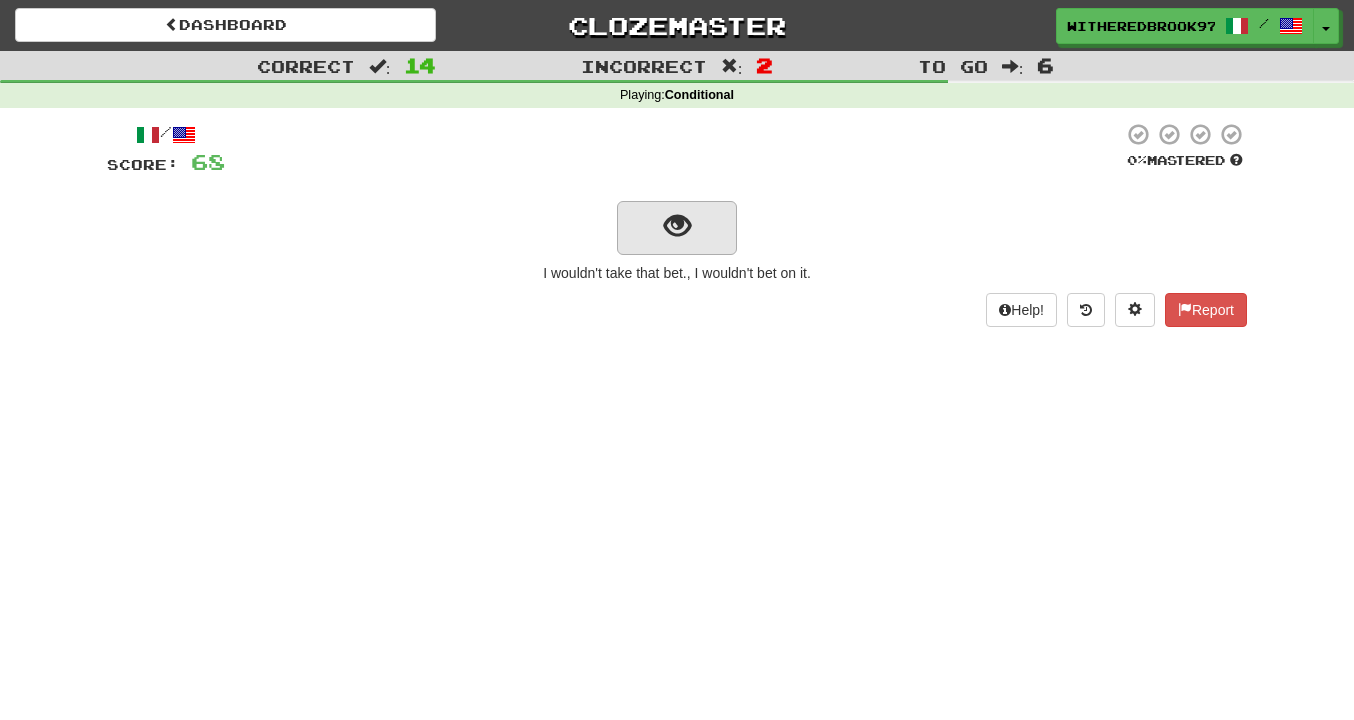 click at bounding box center (677, 226) 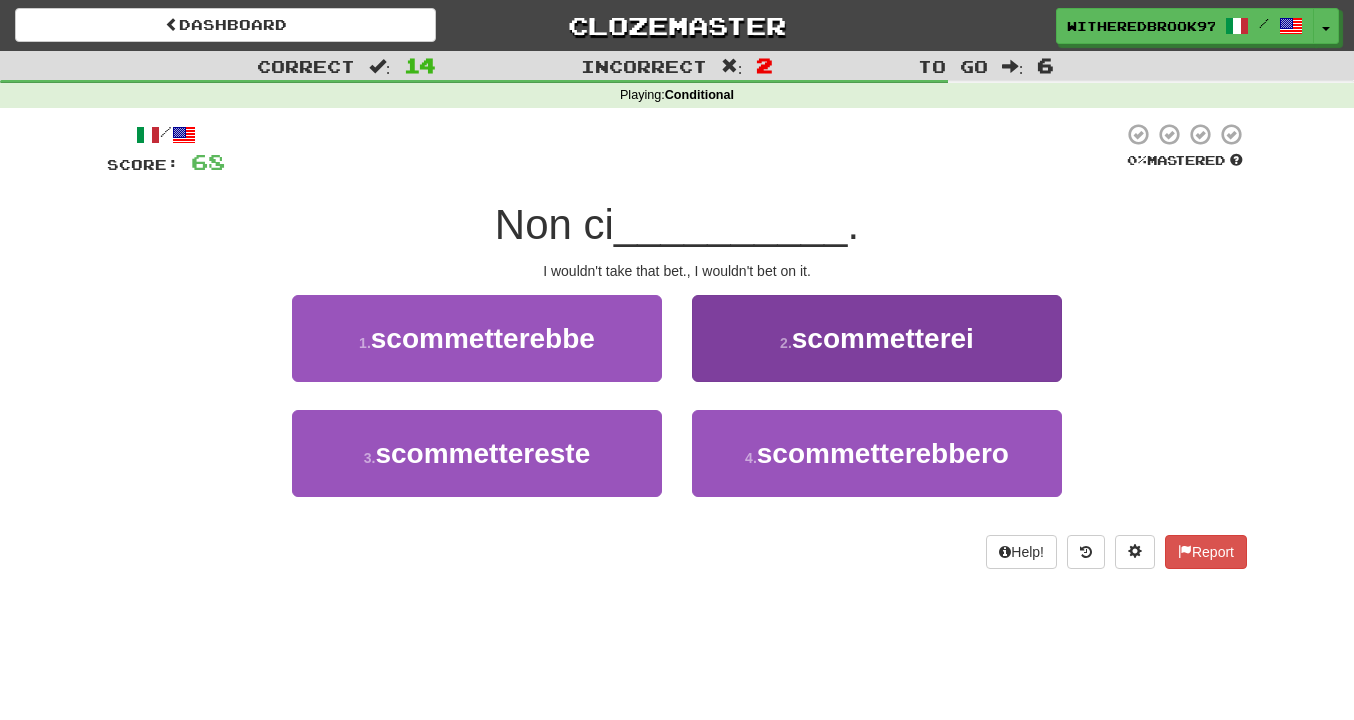 click on "2 .  scommetterei" at bounding box center [877, 338] 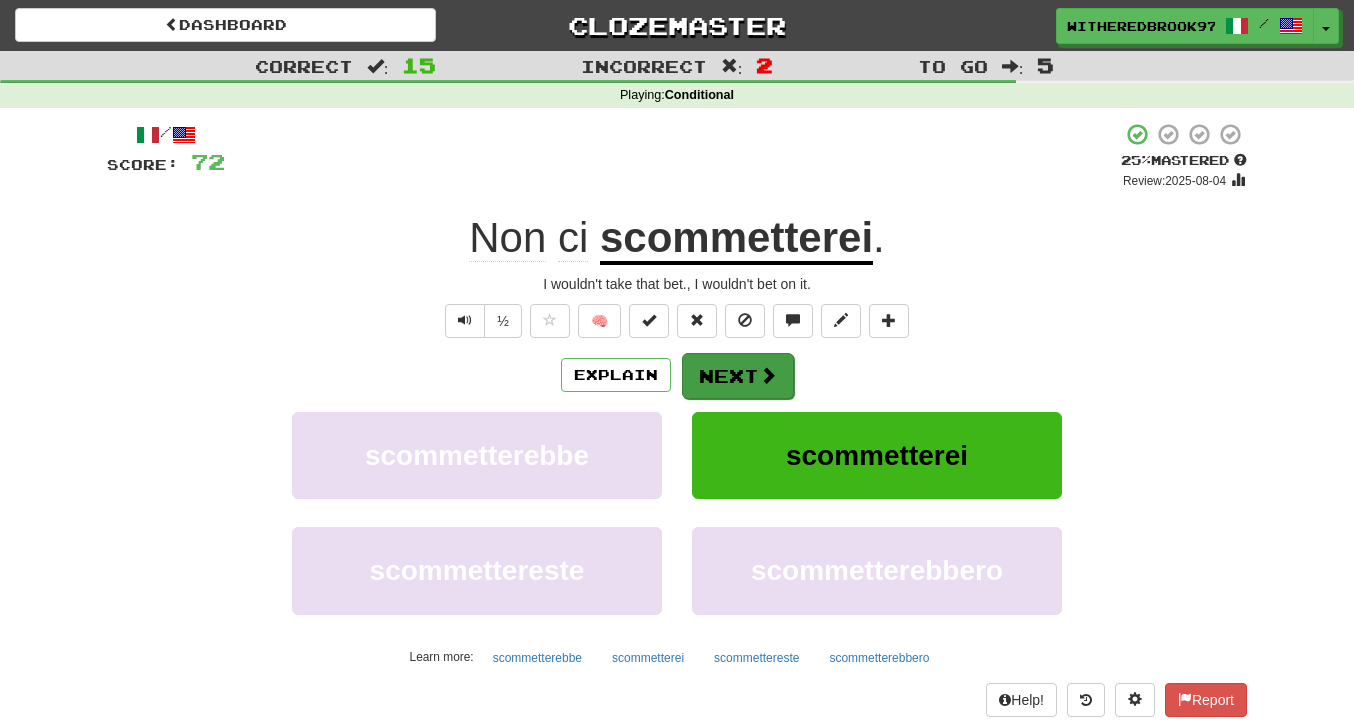 click on "Next" at bounding box center (738, 376) 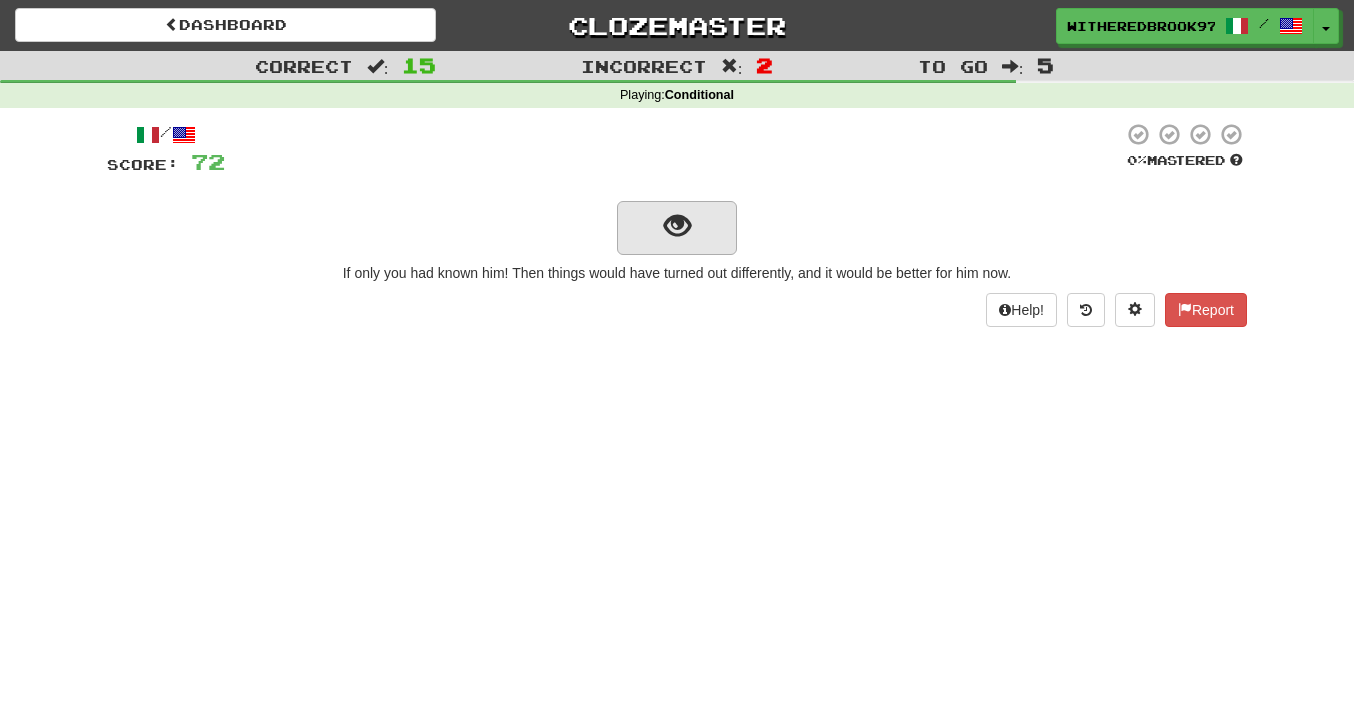 click at bounding box center [677, 226] 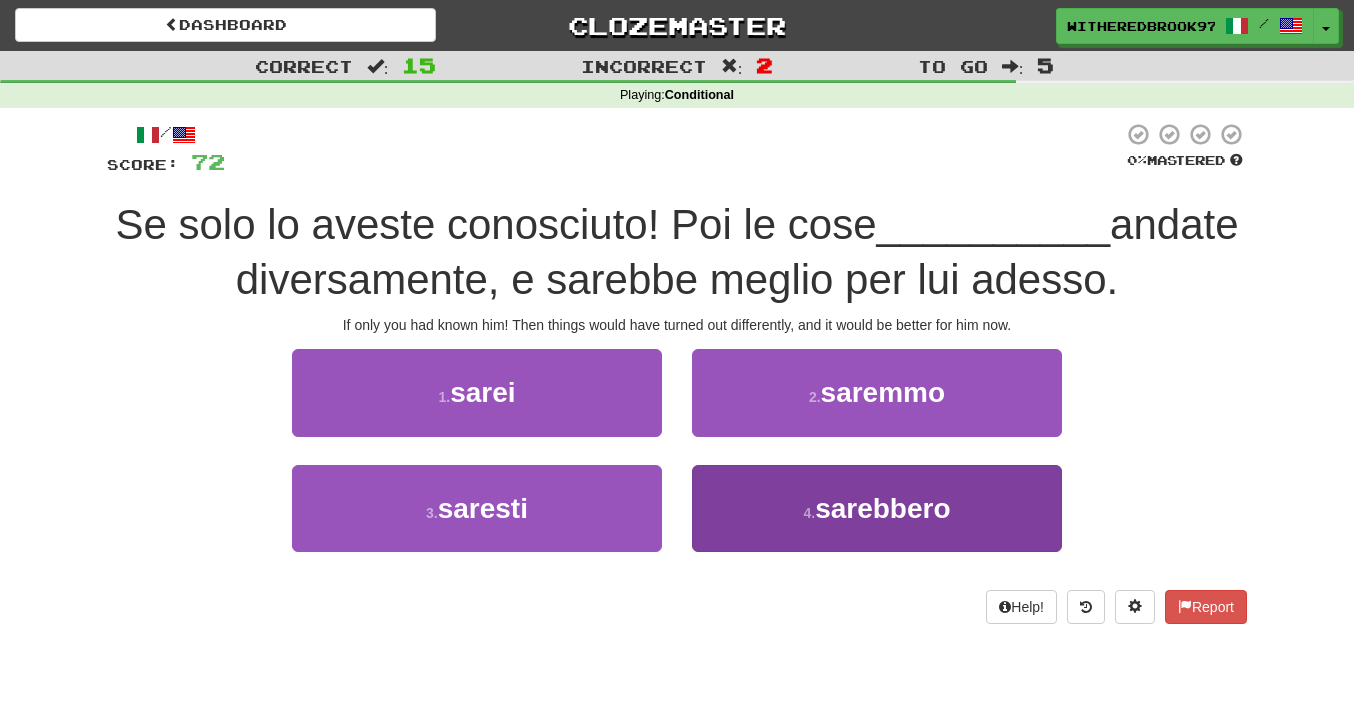 click on "4 .  sarebbero" at bounding box center (877, 508) 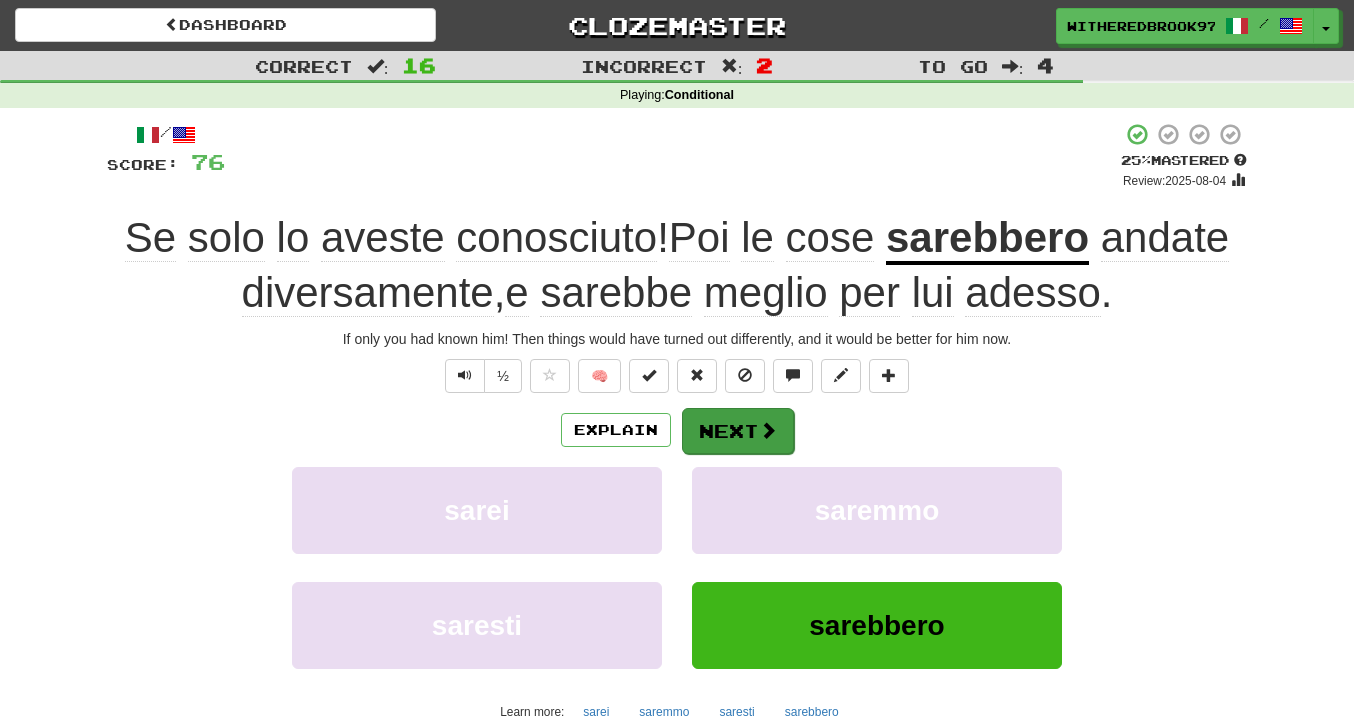 click on "Next" at bounding box center [738, 431] 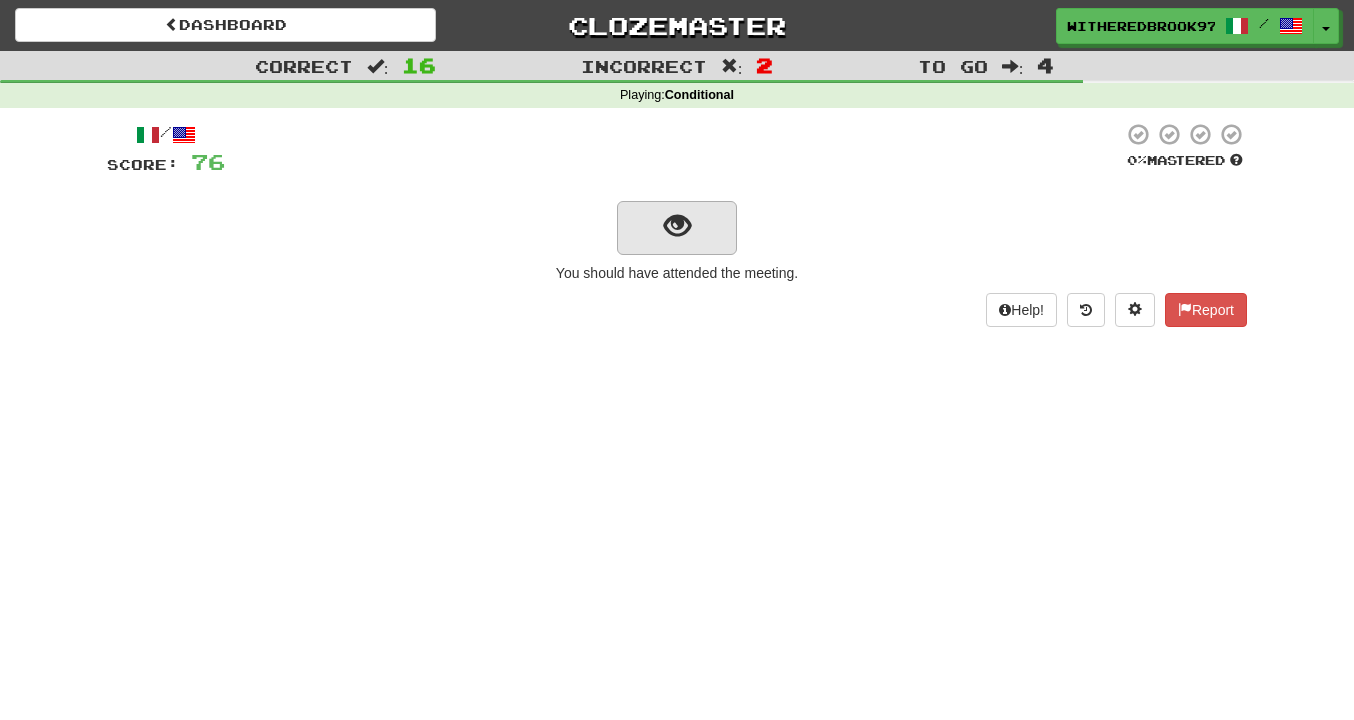 click at bounding box center [677, 228] 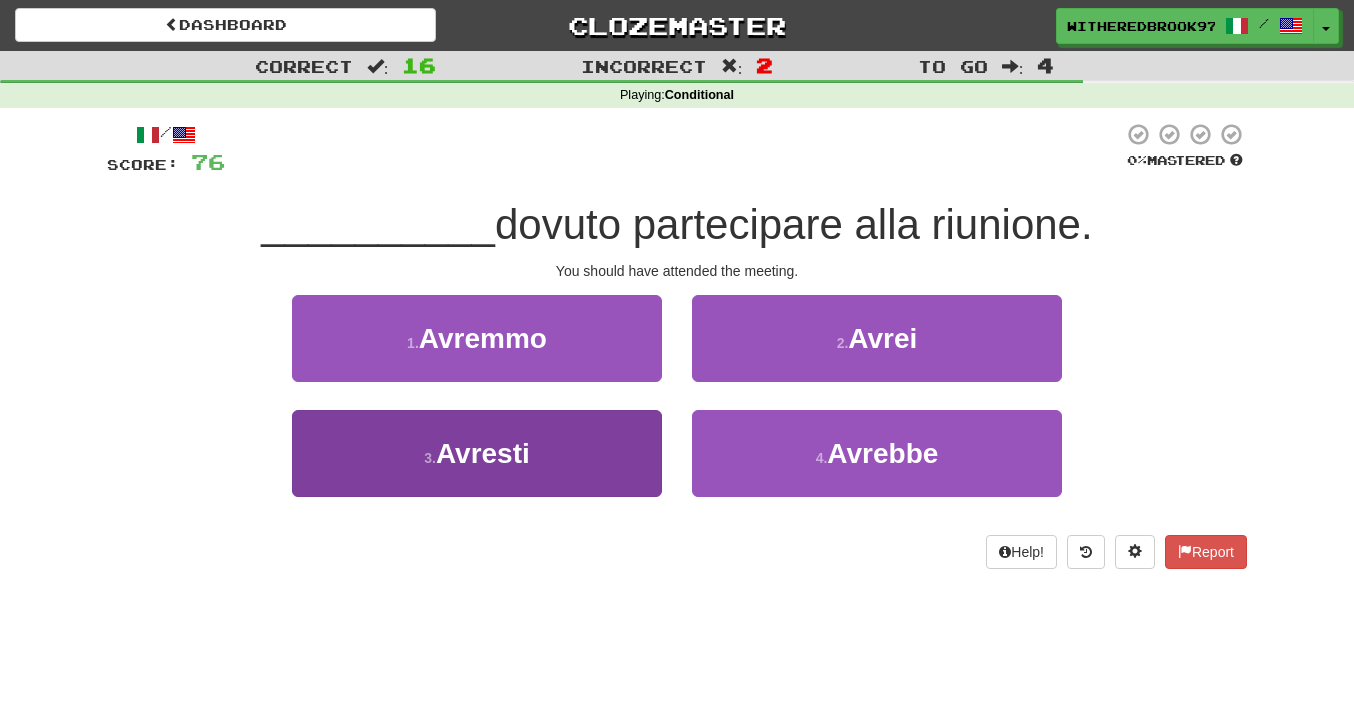 click on "3 .  Avresti" at bounding box center (477, 453) 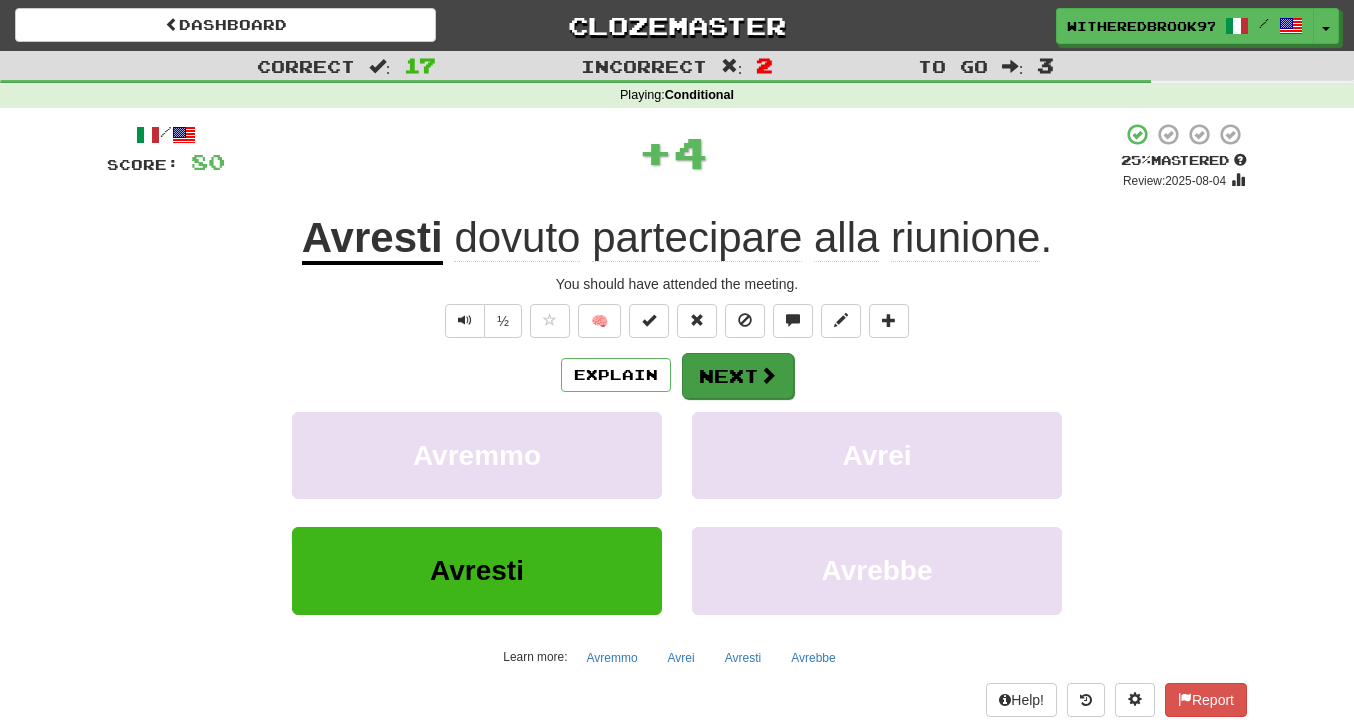 click at bounding box center [768, 375] 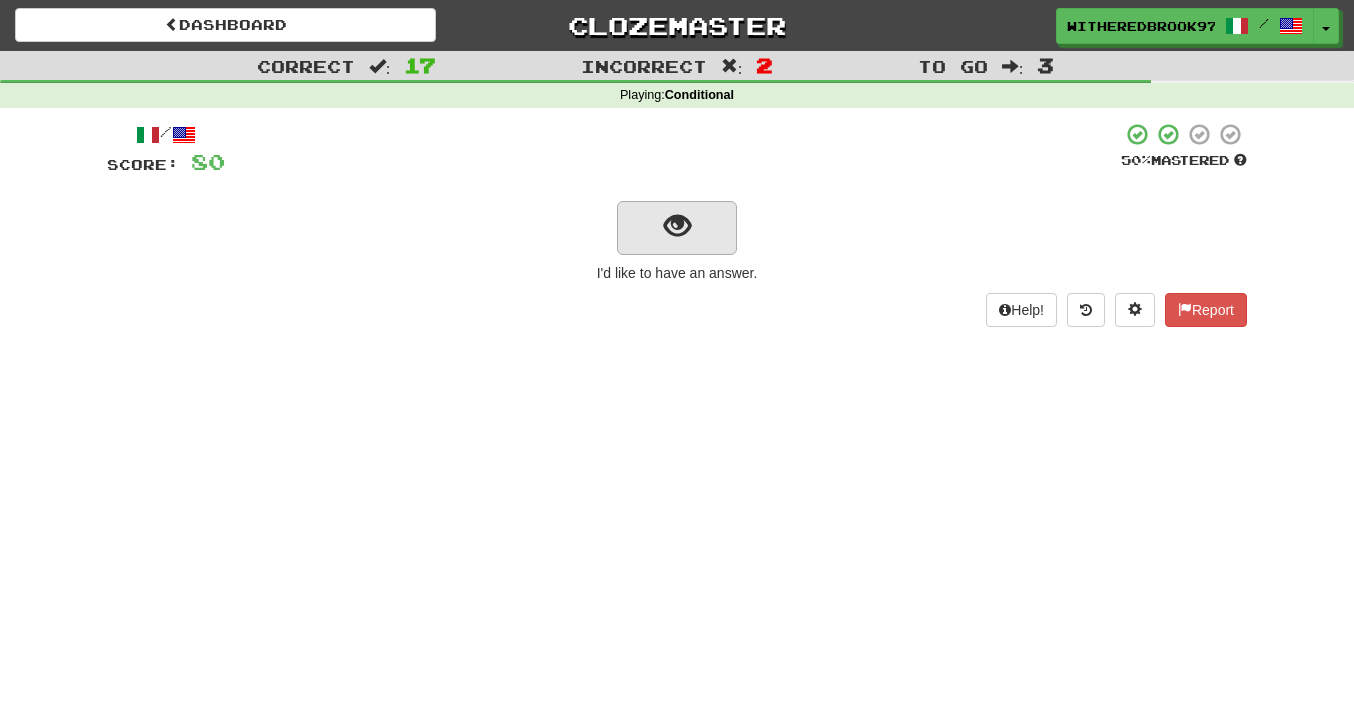 click at bounding box center [677, 228] 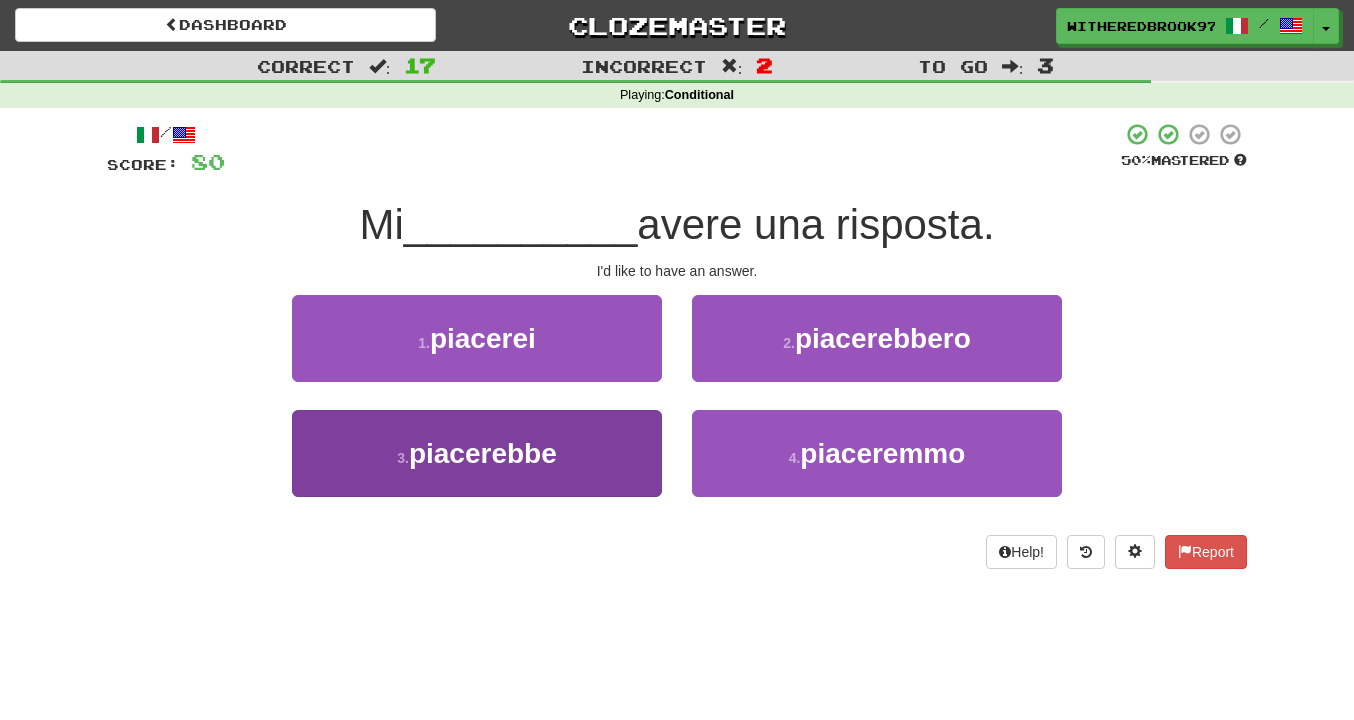 click on "3 .  piacerebbe" at bounding box center [477, 453] 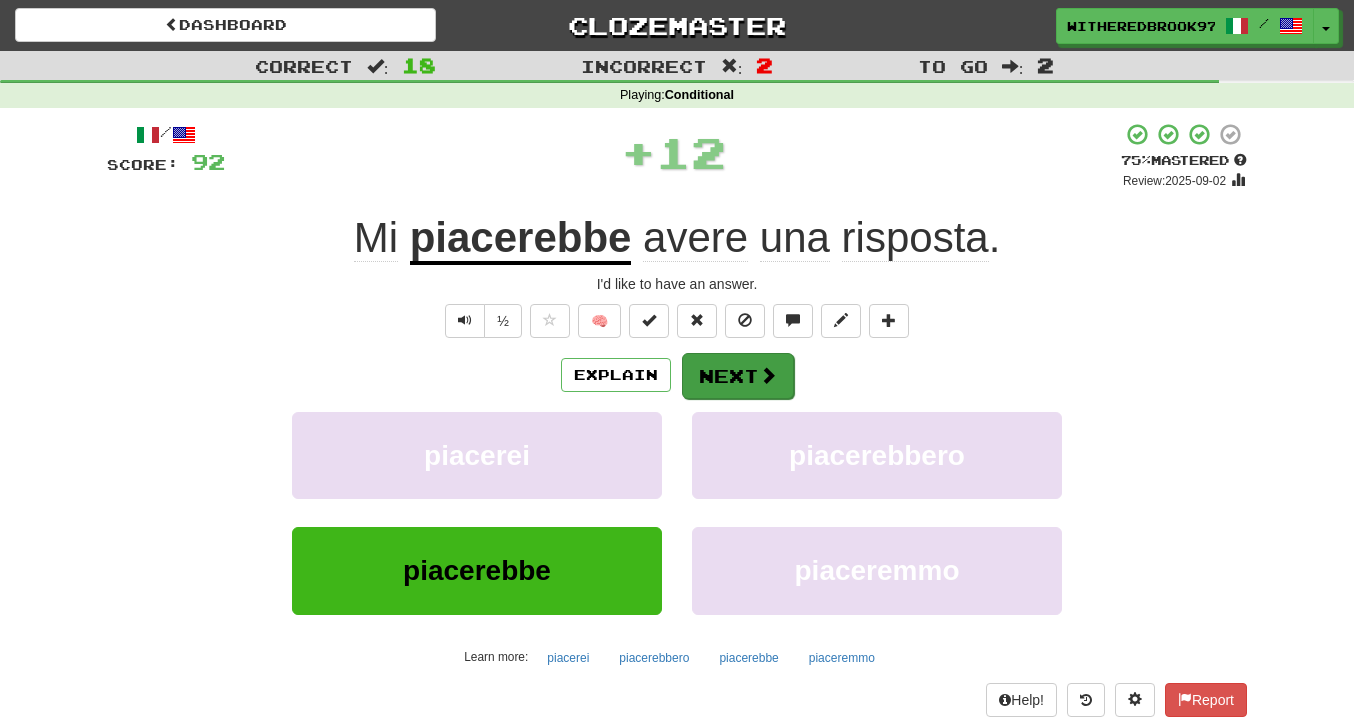 click on "Next" at bounding box center (738, 376) 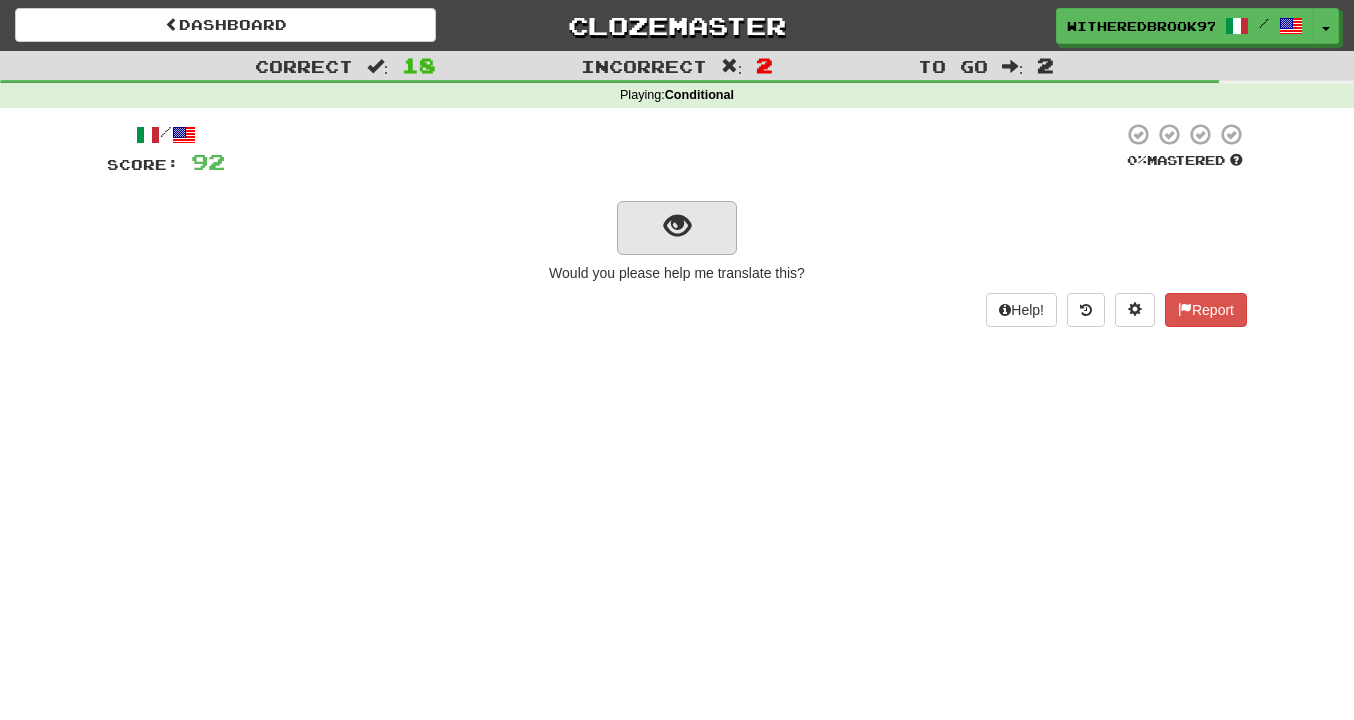 click at bounding box center (677, 228) 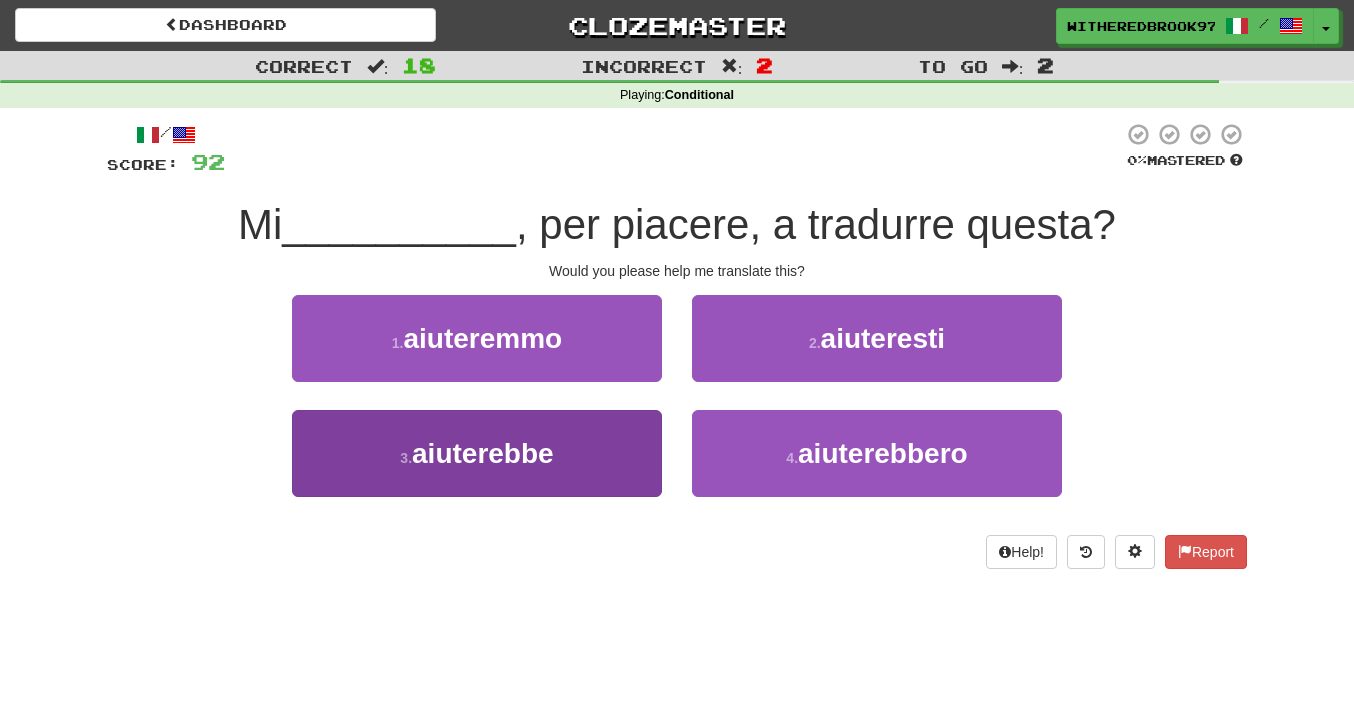 click on "3 .  aiuterebbe" at bounding box center (477, 453) 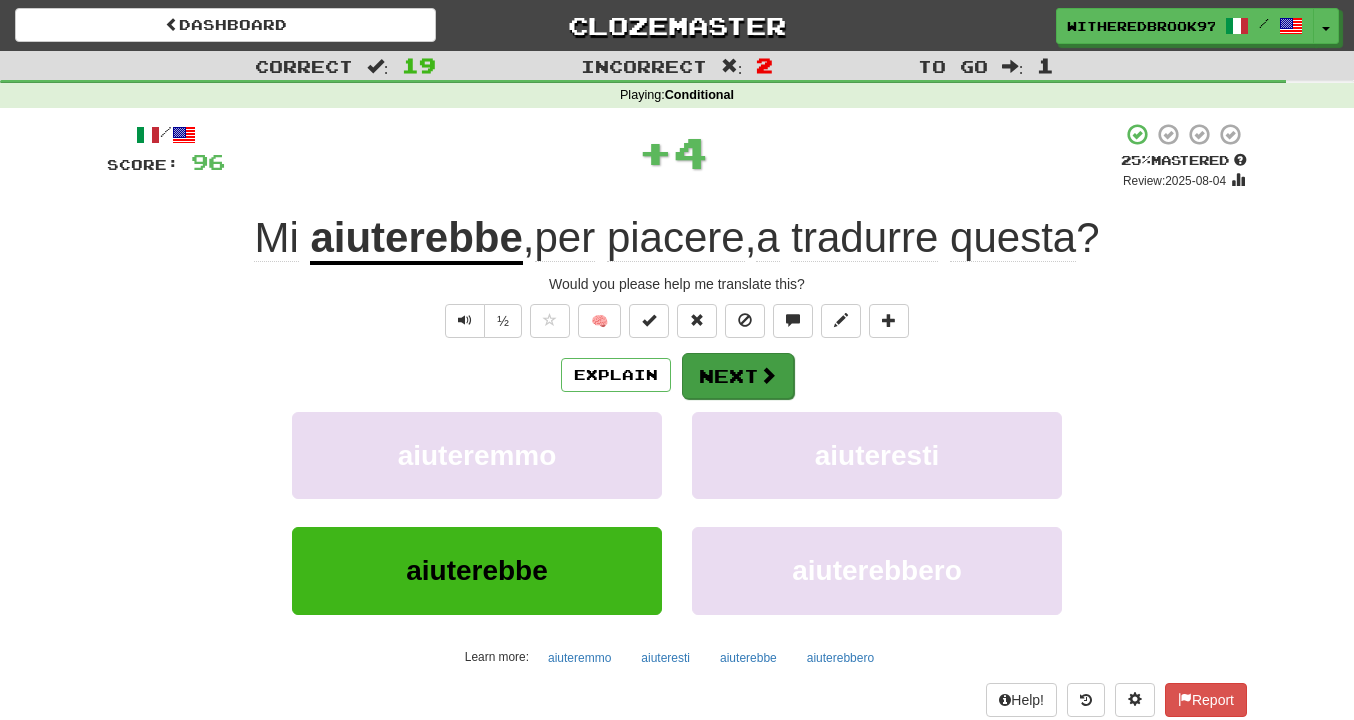 click on "Next" at bounding box center [738, 376] 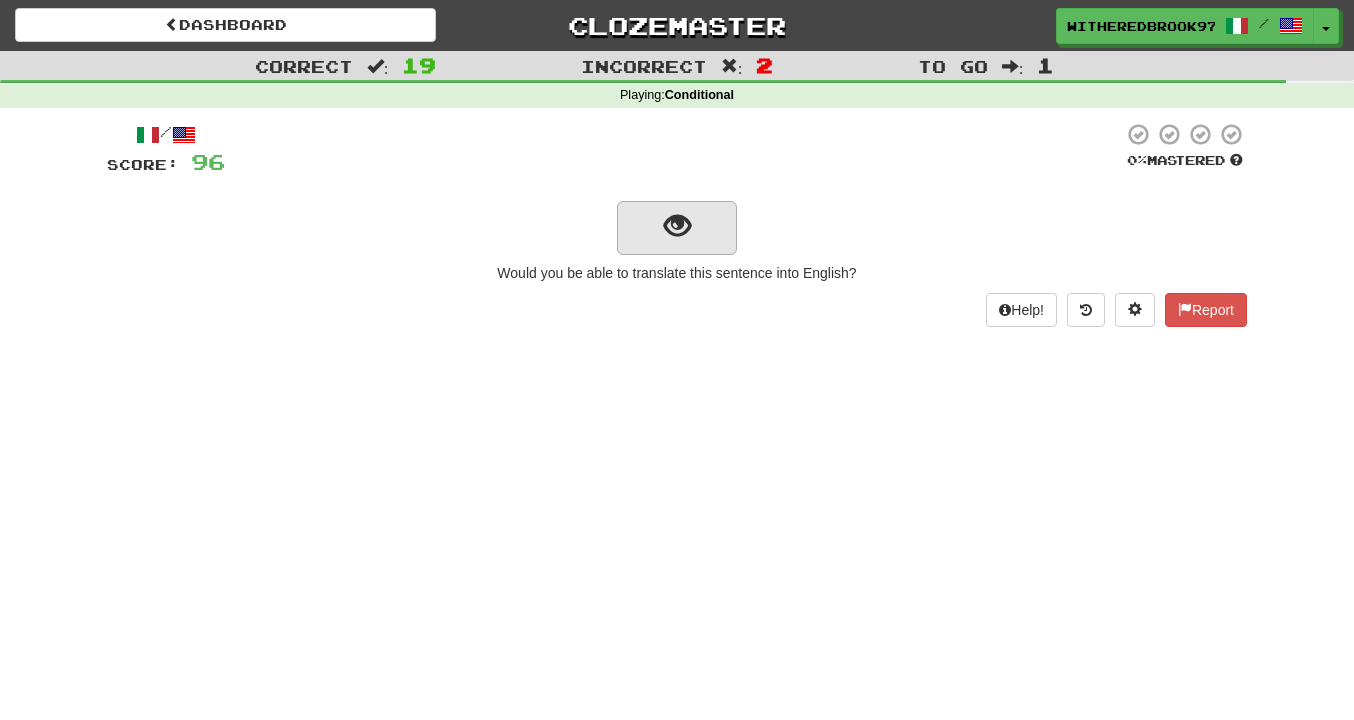 click at bounding box center (677, 228) 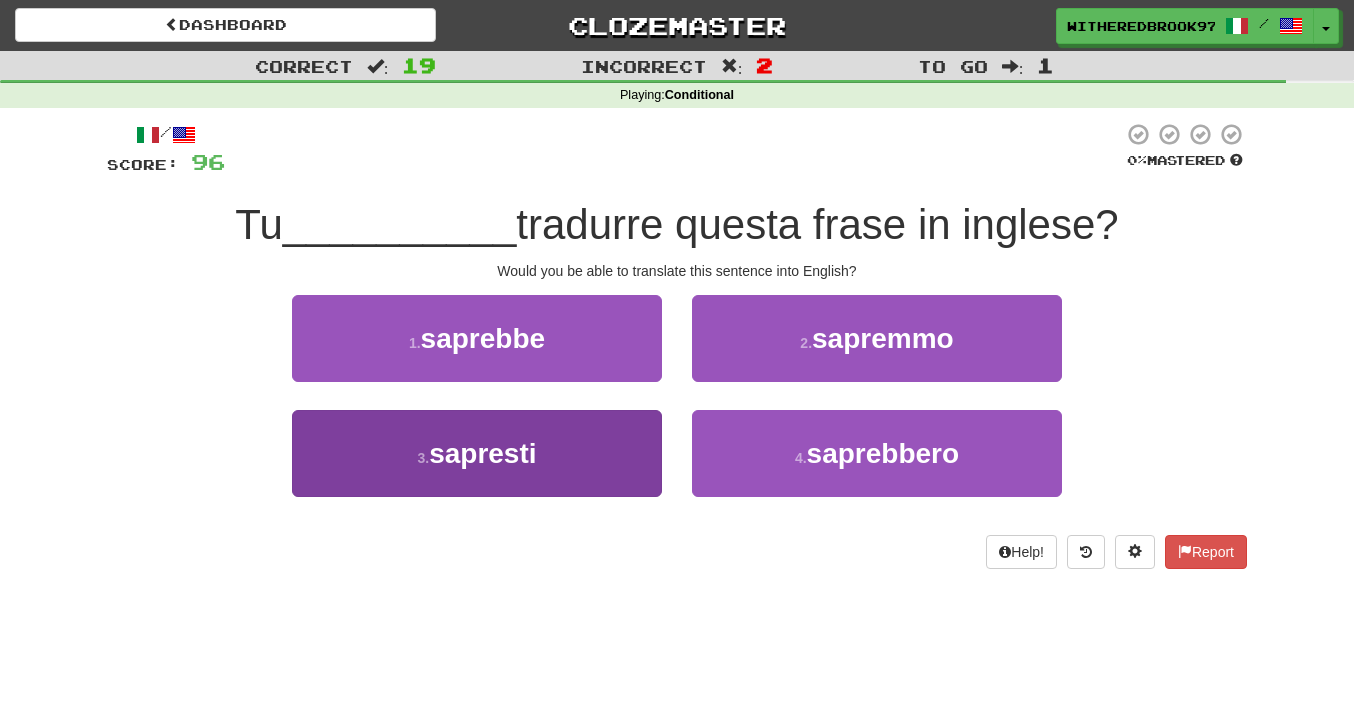 click on "3 .  sapresti" at bounding box center (477, 453) 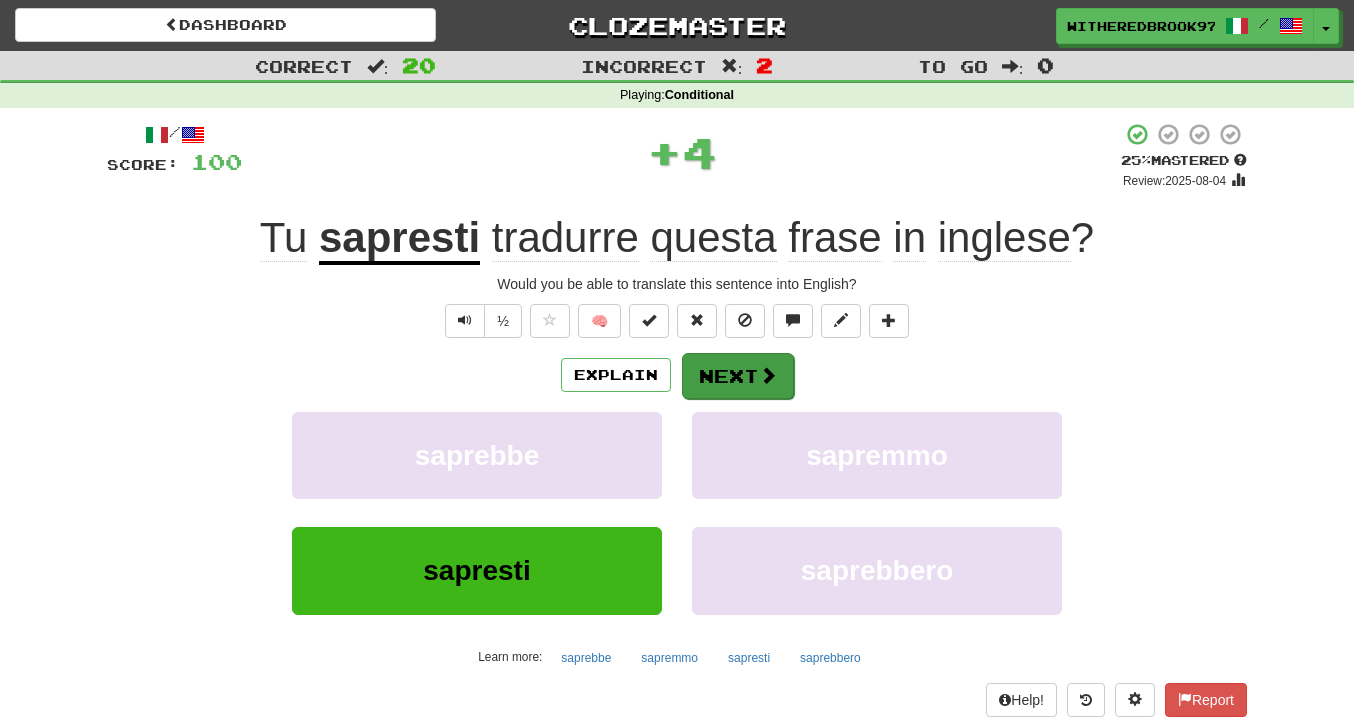 click on "Next" at bounding box center [738, 376] 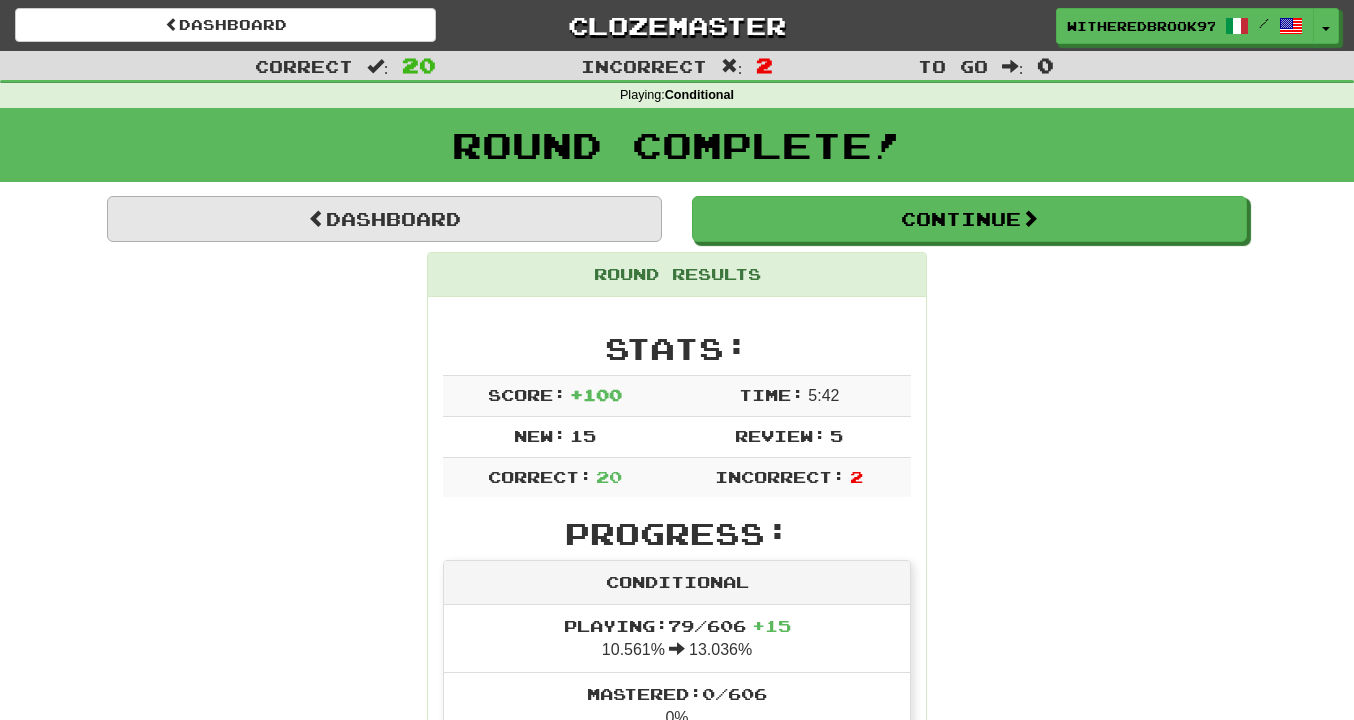 click on "Dashboard" at bounding box center [384, 219] 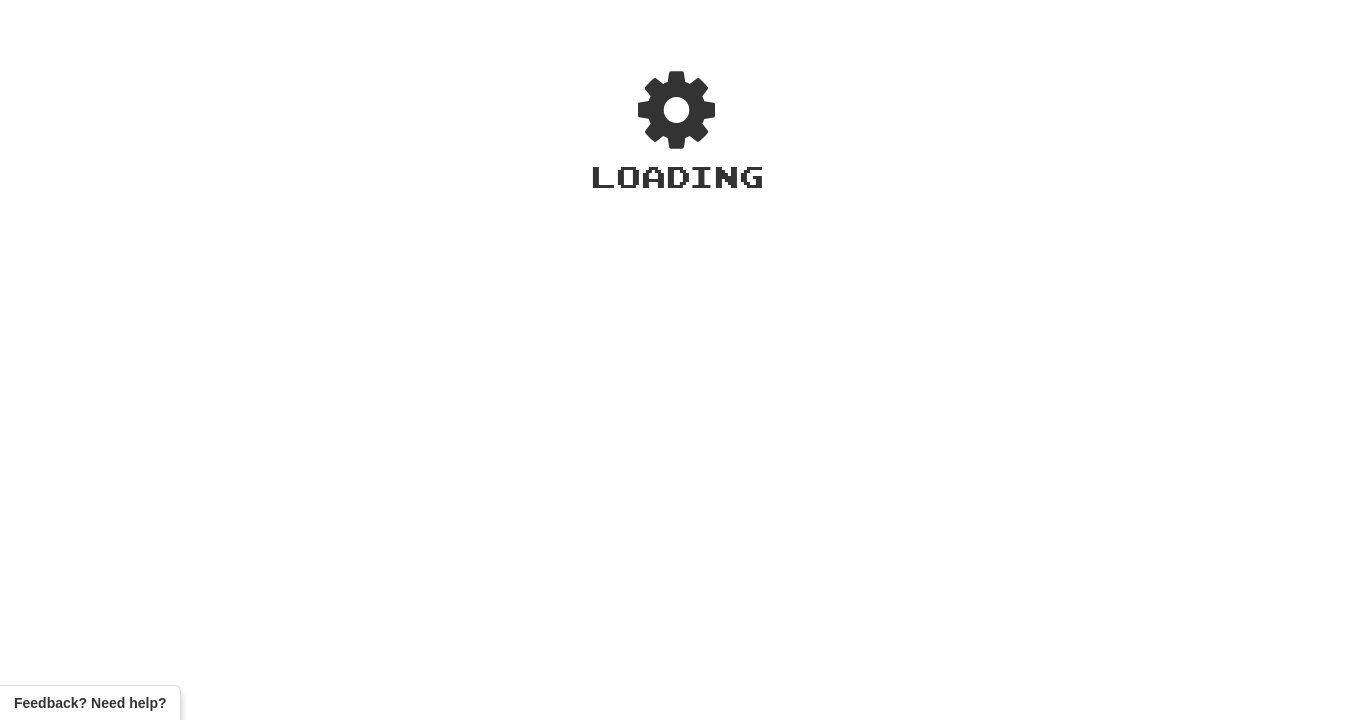 scroll, scrollTop: 0, scrollLeft: 0, axis: both 